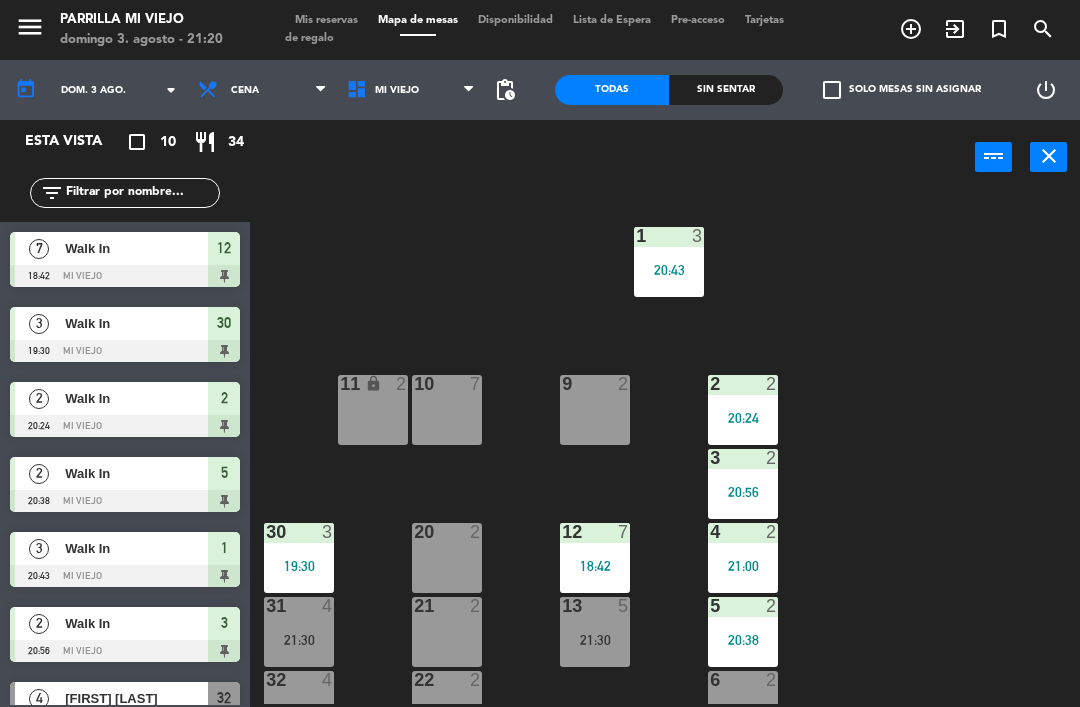 scroll, scrollTop: 0, scrollLeft: 0, axis: both 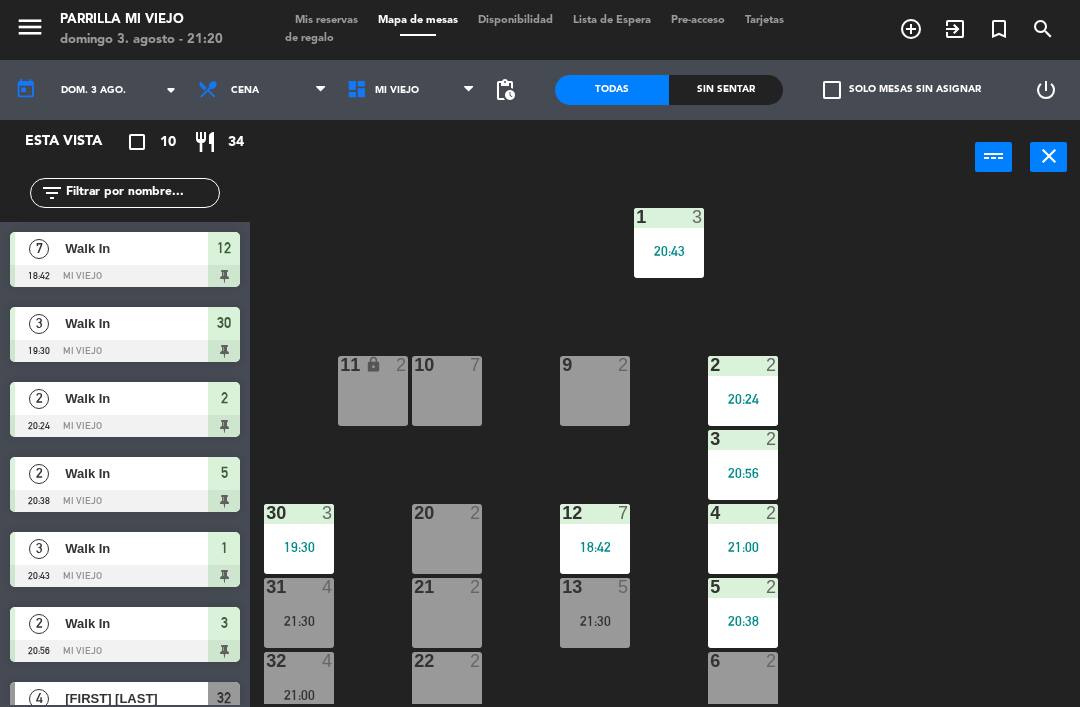 click on "21:00" at bounding box center [299, 695] 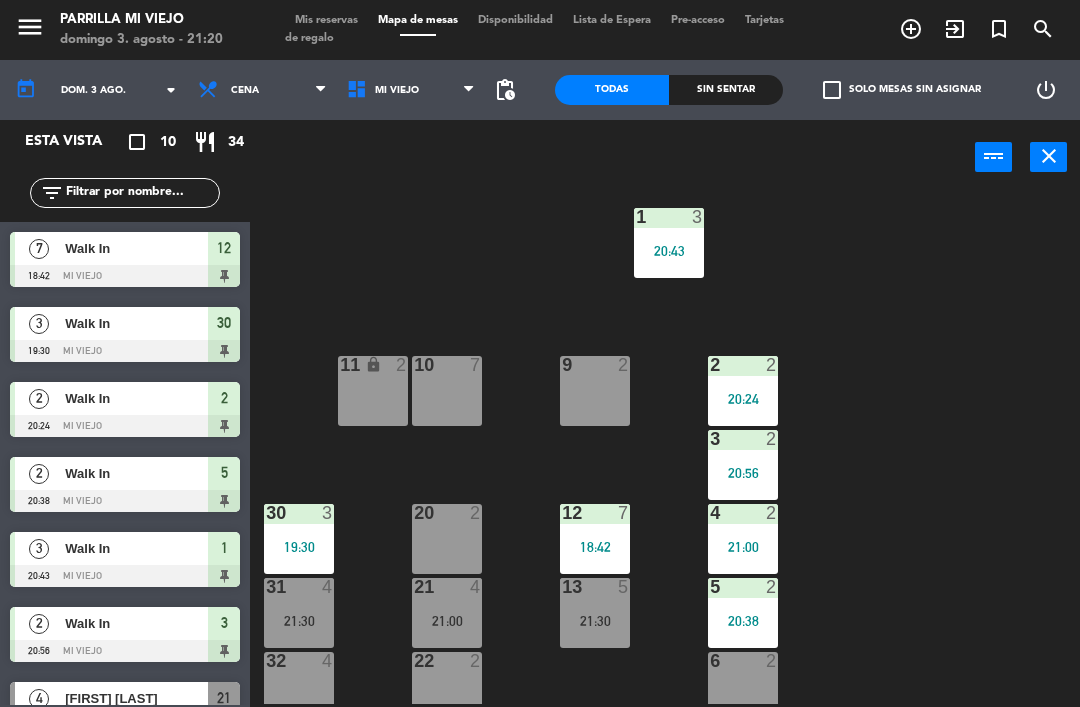 scroll, scrollTop: 42, scrollLeft: 0, axis: vertical 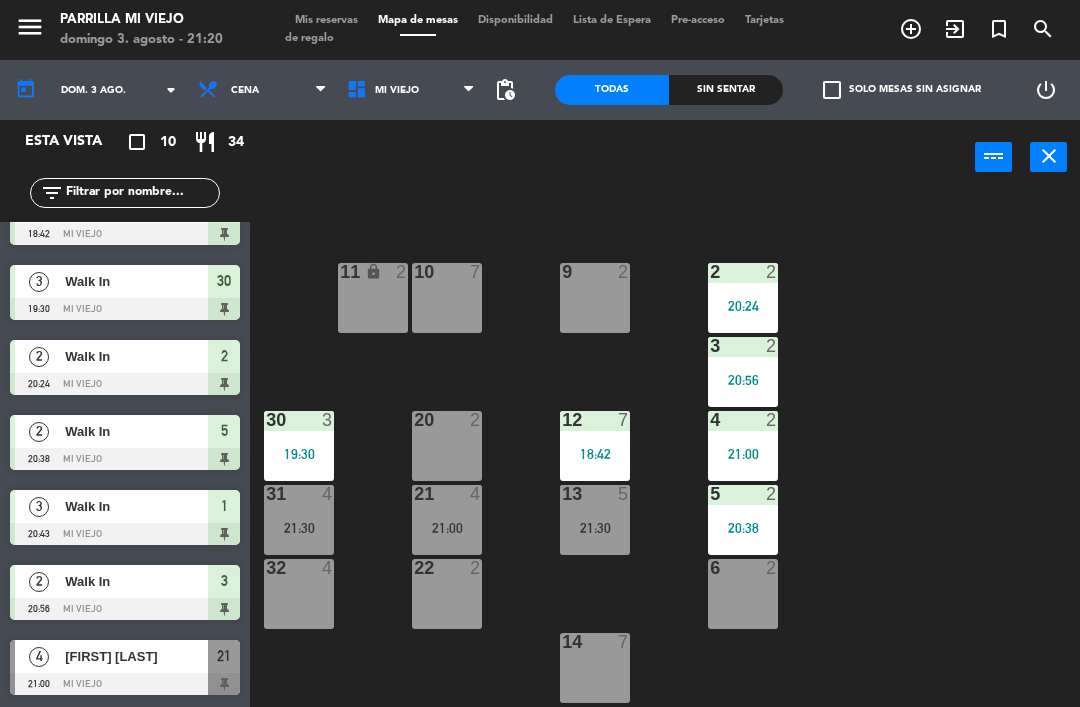 click on "32  4" at bounding box center (299, 594) 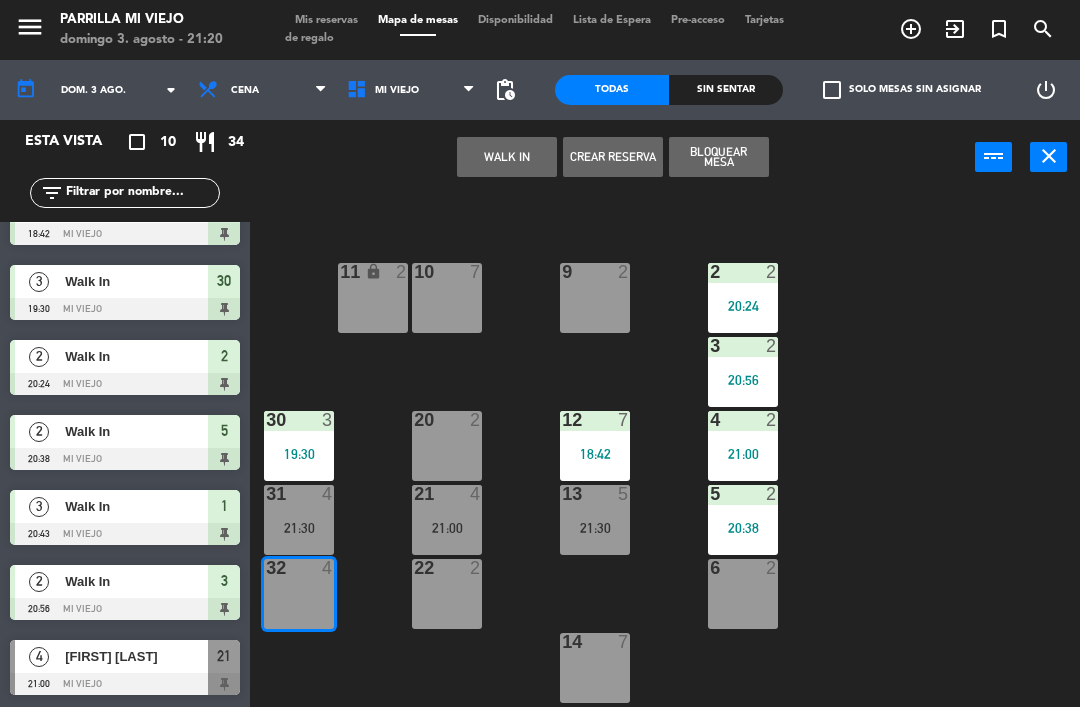 click on "WALK IN   Crear Reserva   Bloquear Mesa  power_input close" at bounding box center (612, 158) 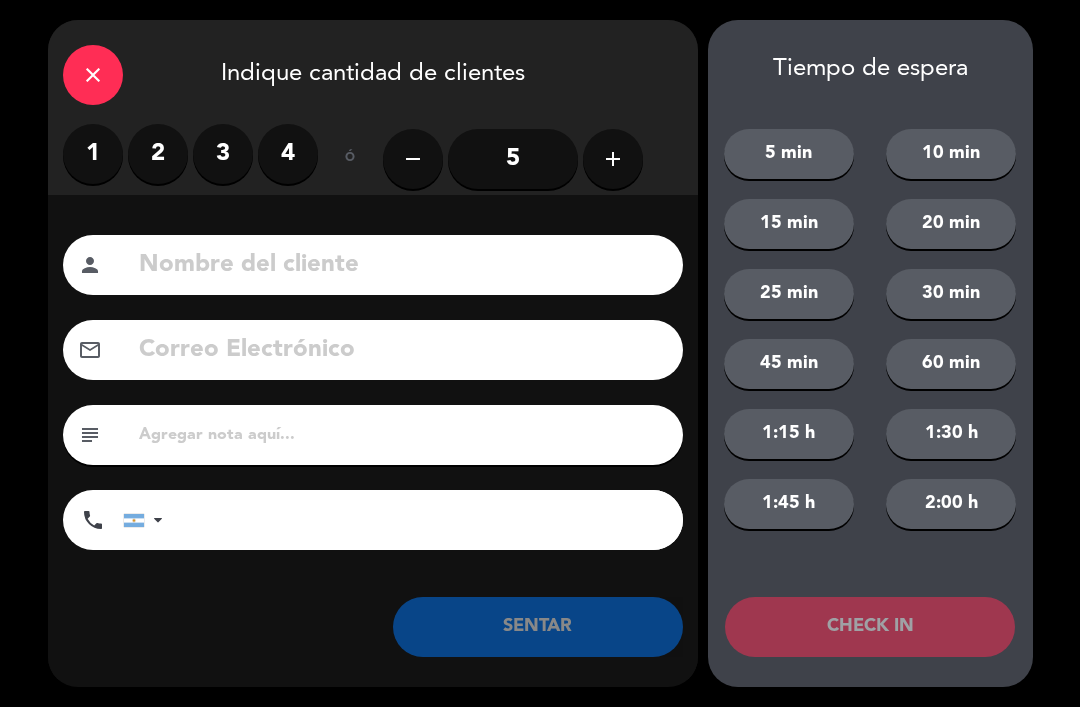 click on "4" at bounding box center (288, 154) 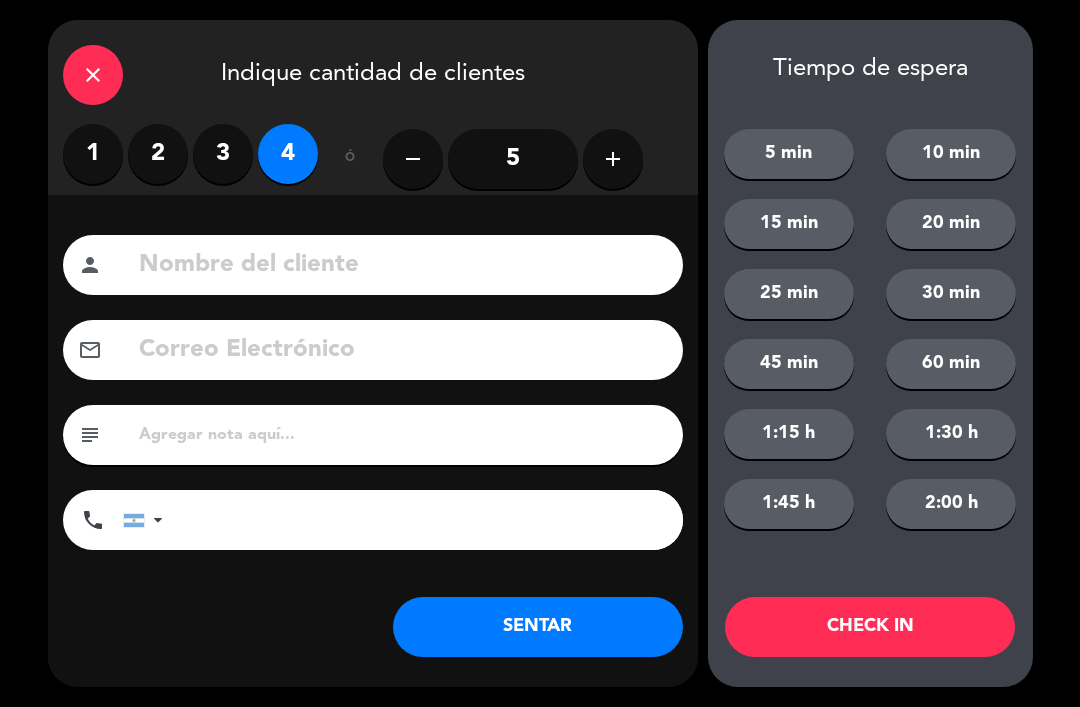 click on "SENTAR" 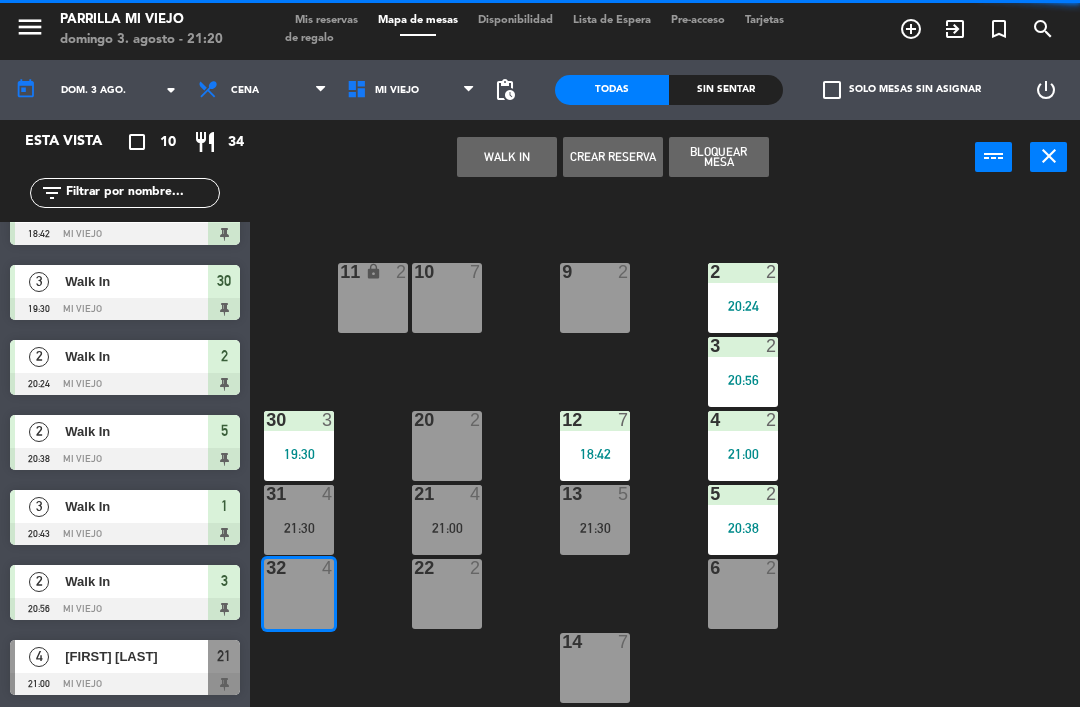 scroll, scrollTop: 0, scrollLeft: 0, axis: both 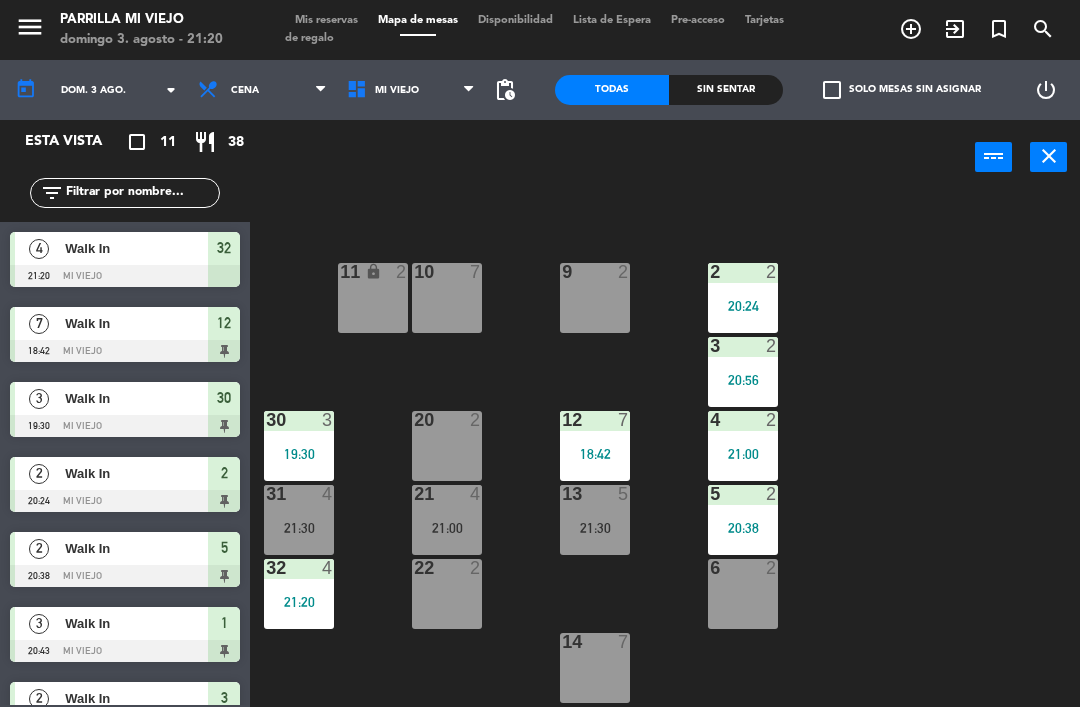 click on "19:30" at bounding box center [299, 454] 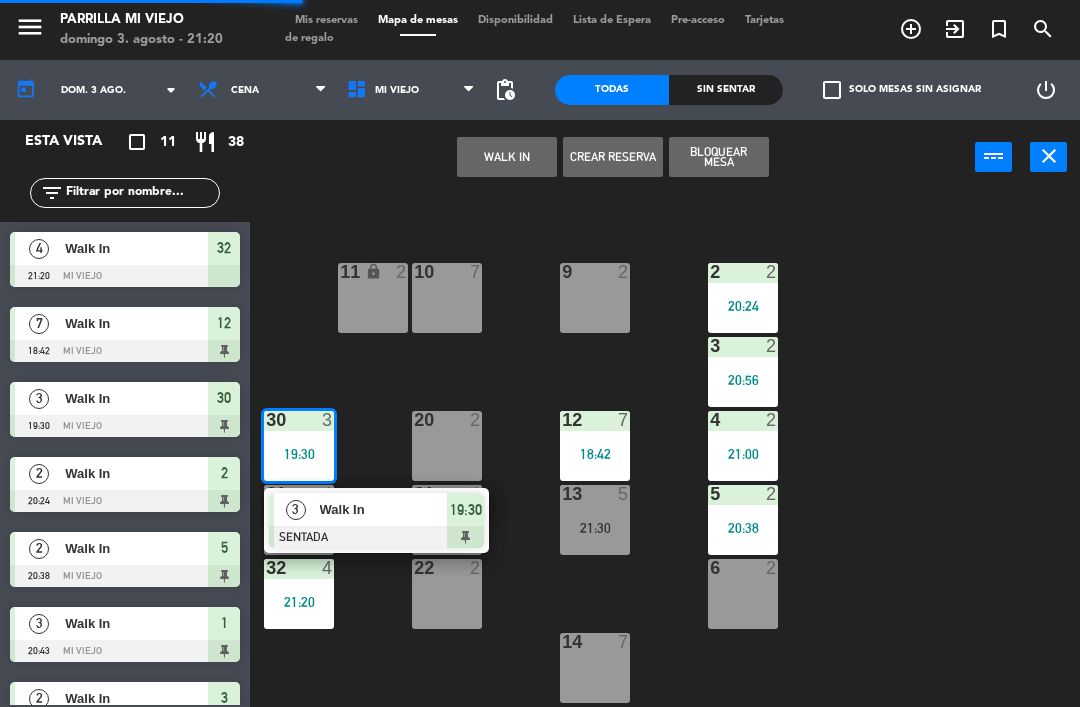 click at bounding box center (376, 537) 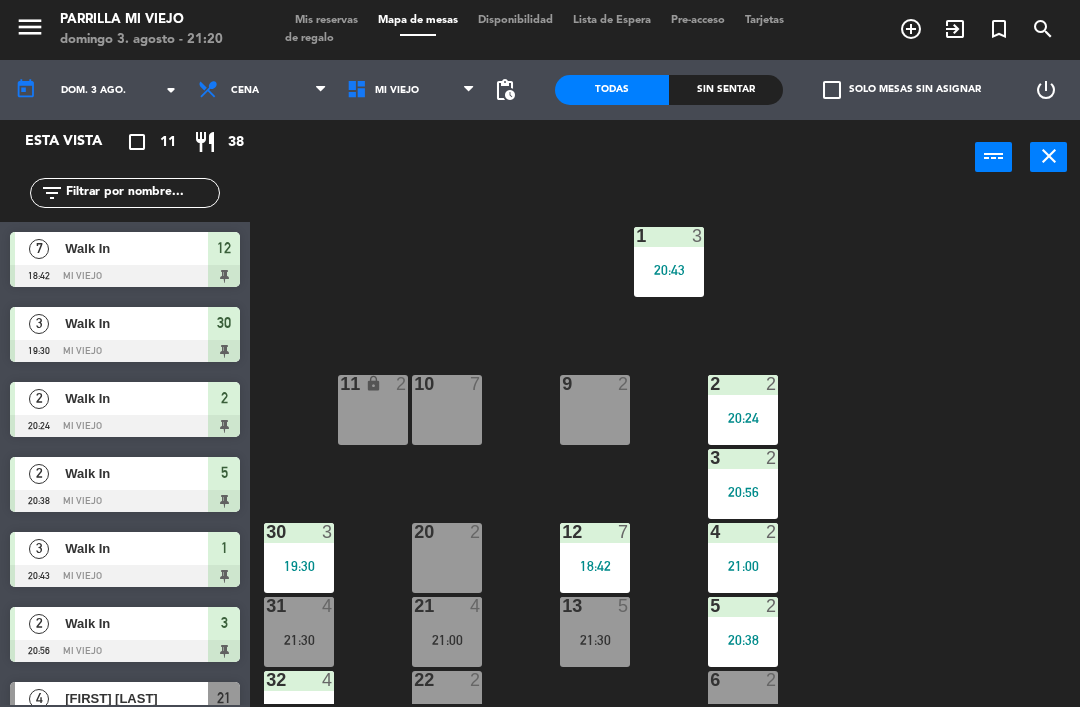 scroll, scrollTop: 1, scrollLeft: 0, axis: vertical 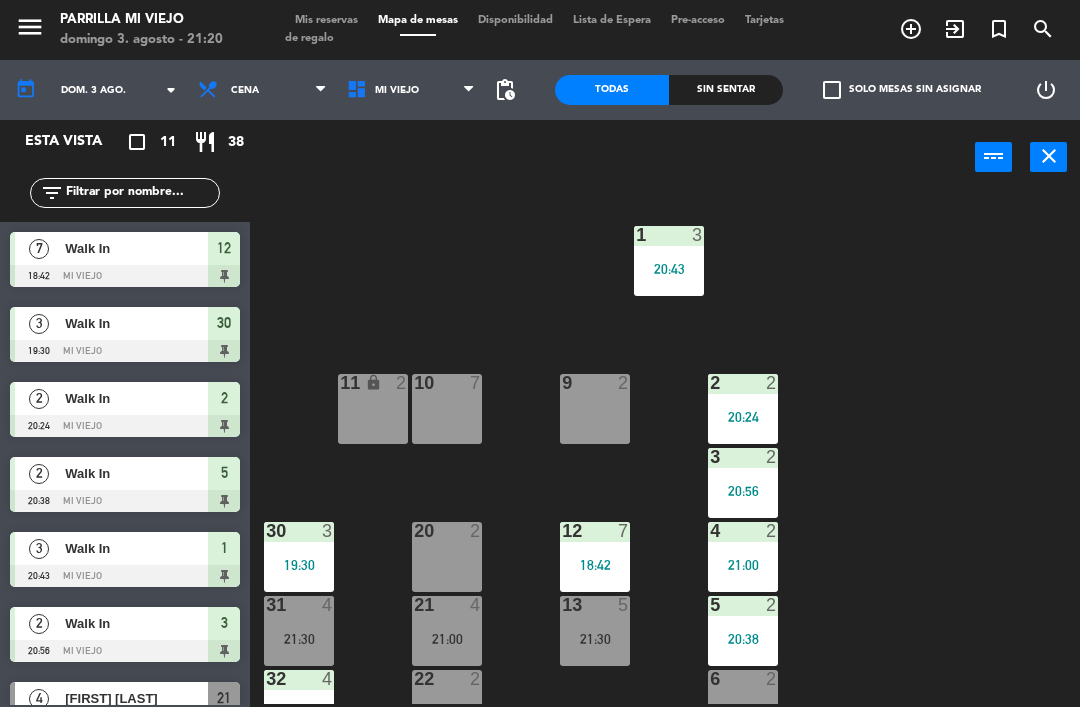 click on "18:42" at bounding box center [595, 565] 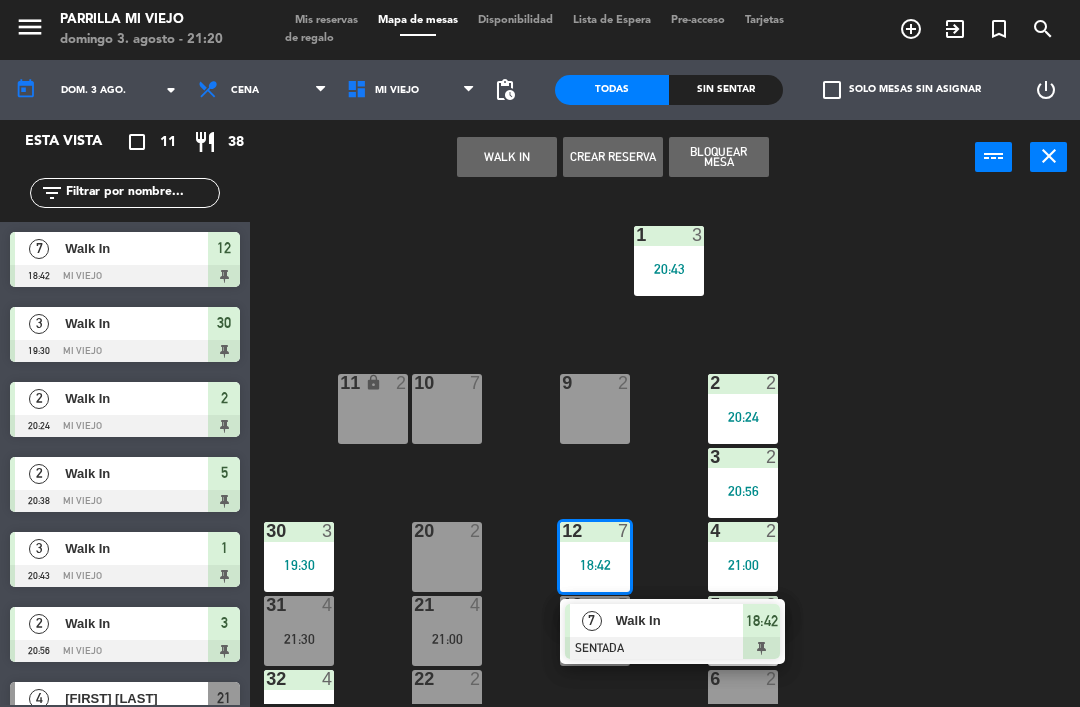 click on "18:42" at bounding box center (762, 621) 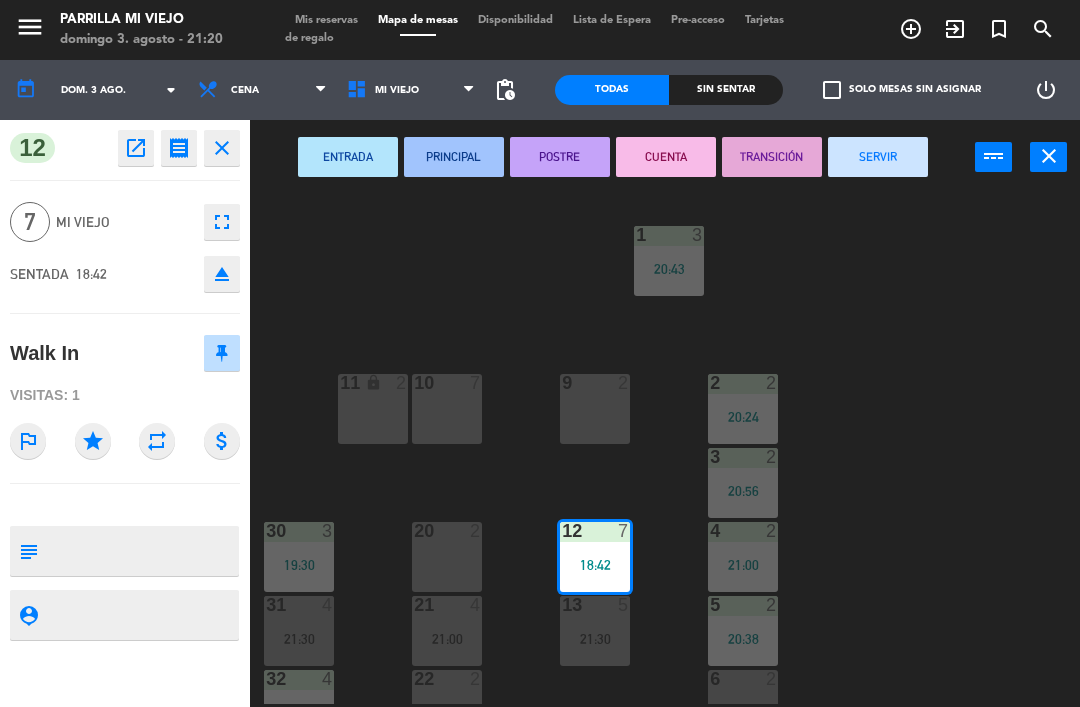 click on "SERVIR" at bounding box center [878, 157] 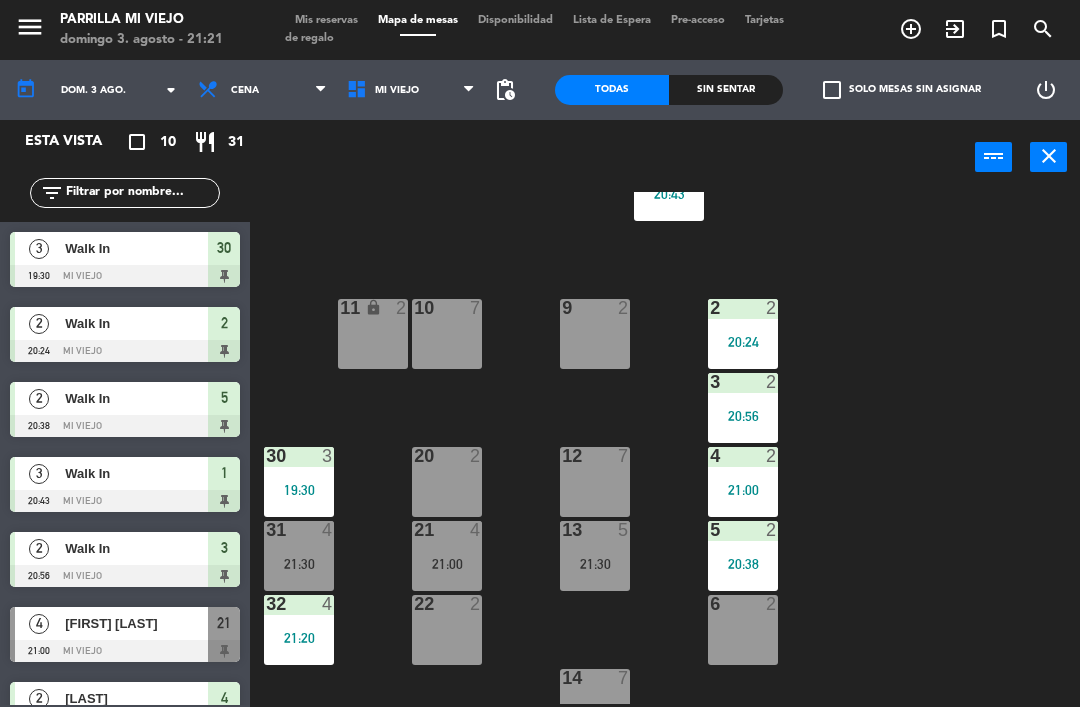 scroll, scrollTop: 78, scrollLeft: 0, axis: vertical 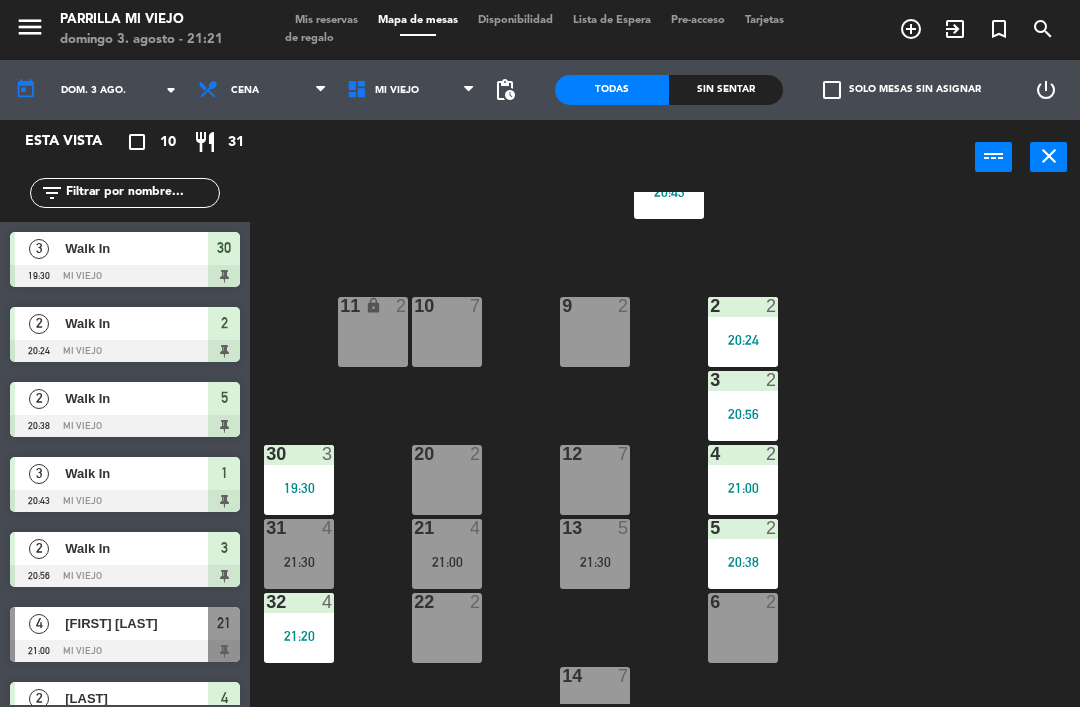 click on "30 3 19:30" at bounding box center [299, 480] 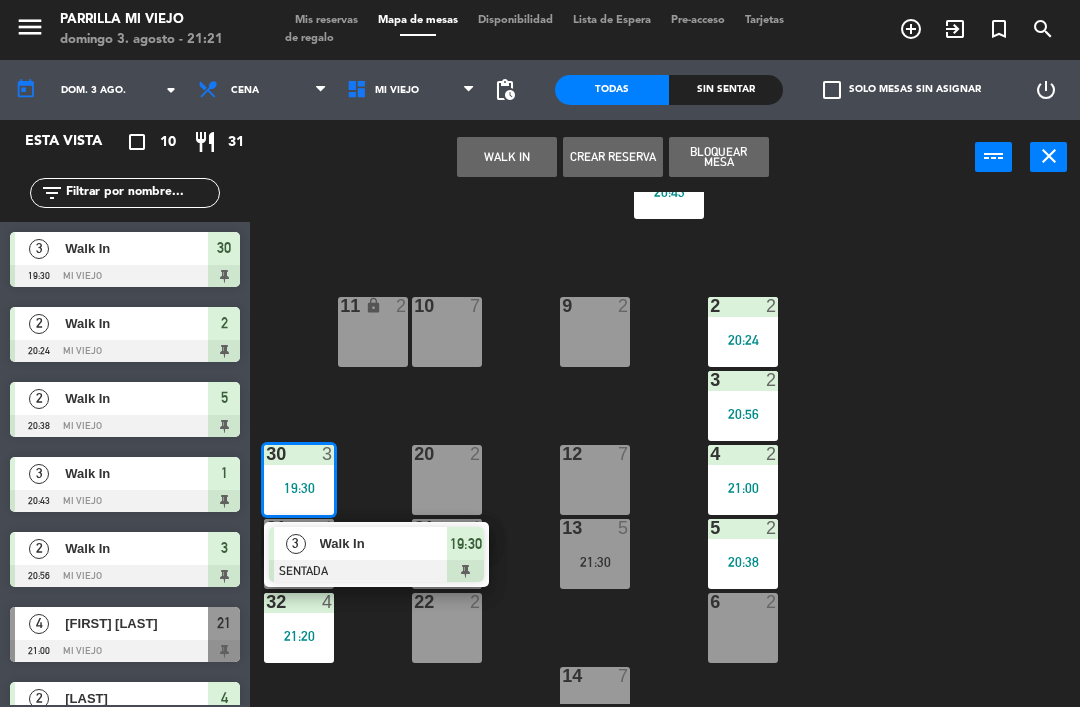 click on "3 Walk In SENTADA 19:30" at bounding box center (376, 554) 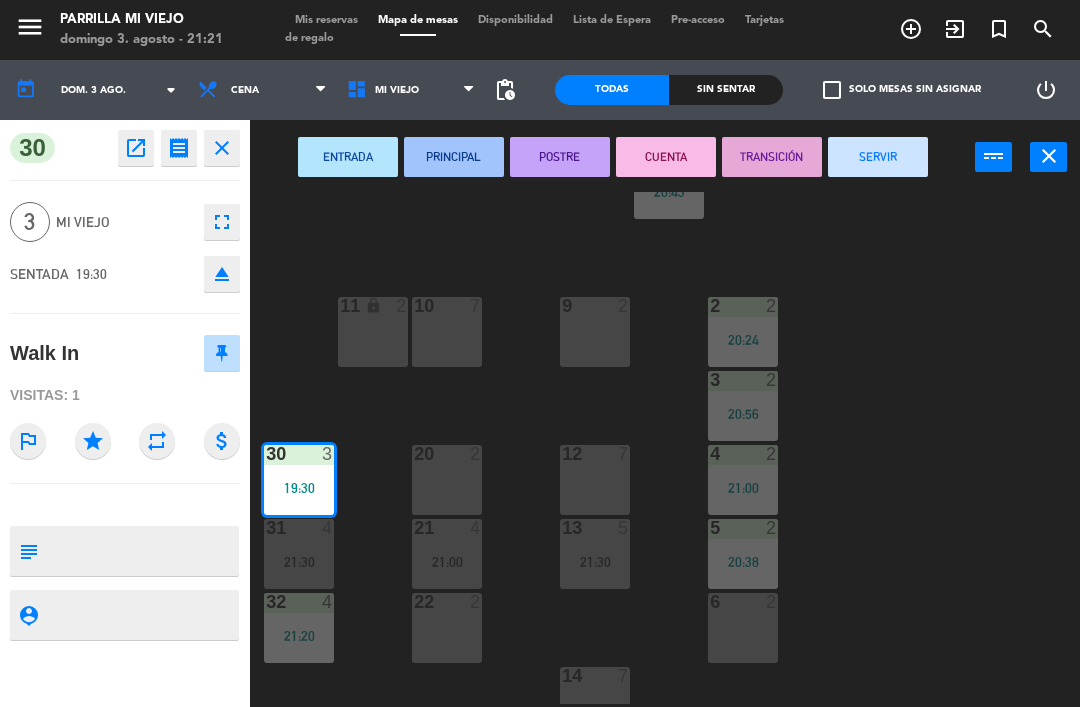 click on "SERVIR" at bounding box center (878, 157) 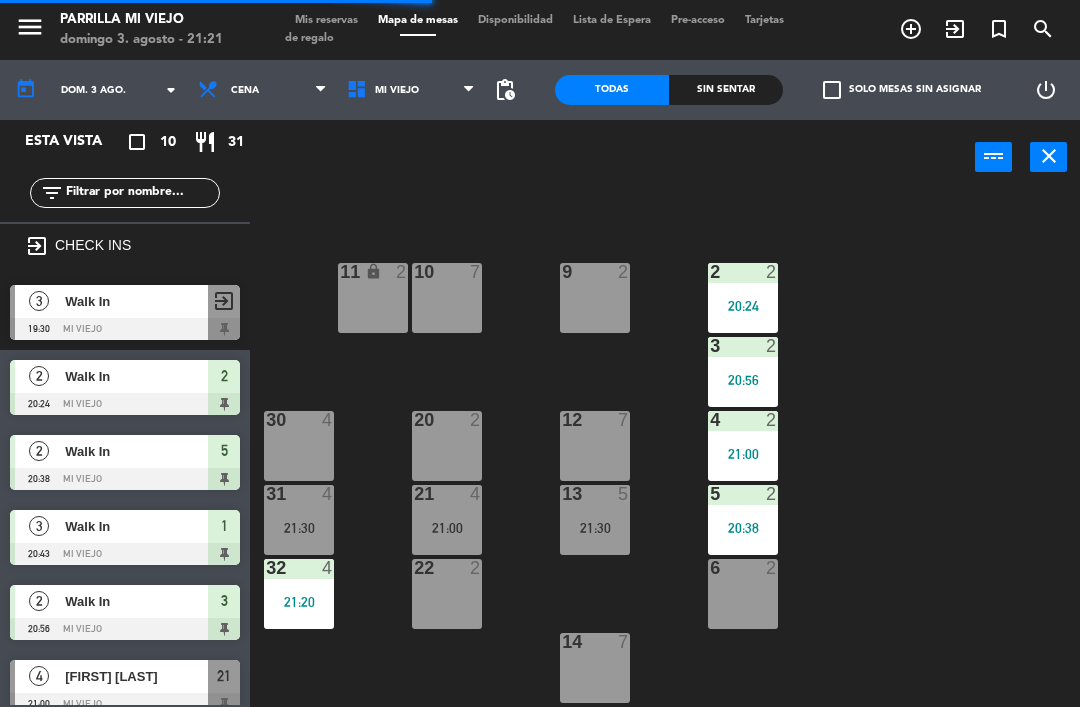 scroll, scrollTop: 112, scrollLeft: 0, axis: vertical 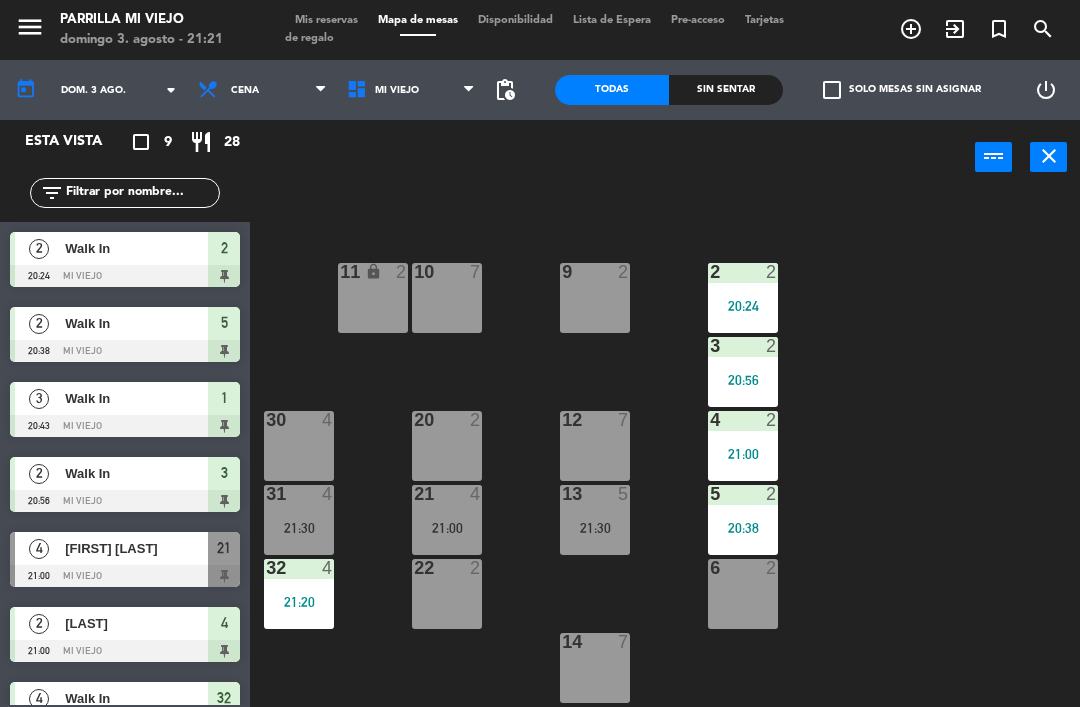 click on "31 4 21:30" at bounding box center [299, 520] 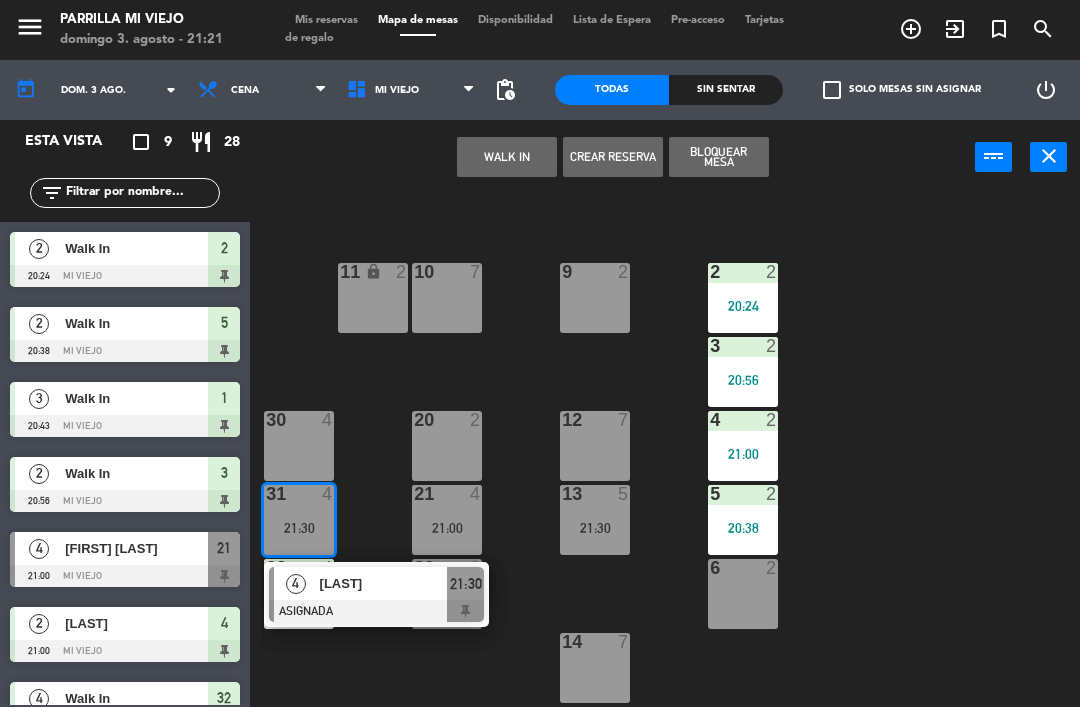 click on "Sin sentar" 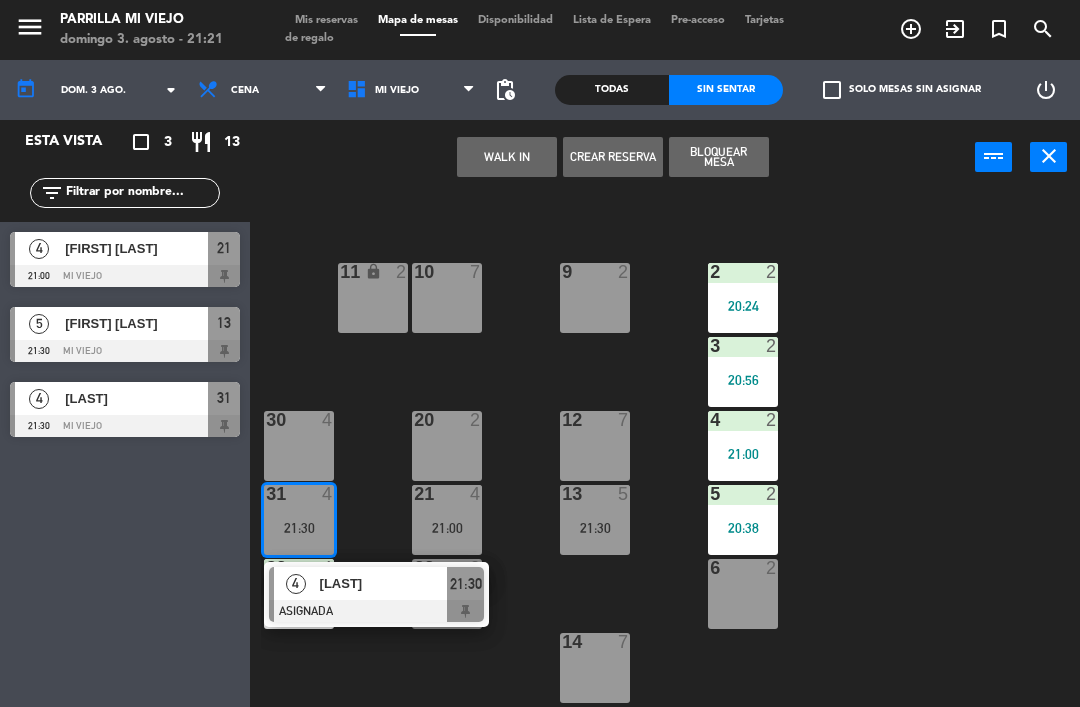 click on "[FIRST] [LAST]" at bounding box center (136, 248) 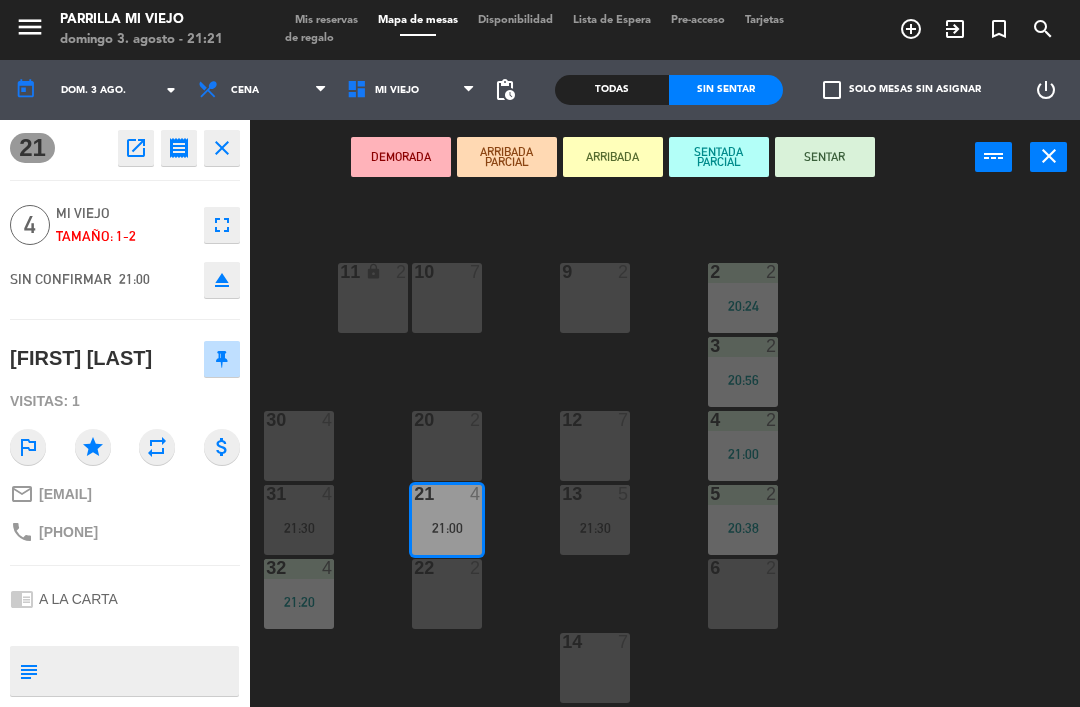 click on "Tarjetas de regalo" at bounding box center [534, 29] 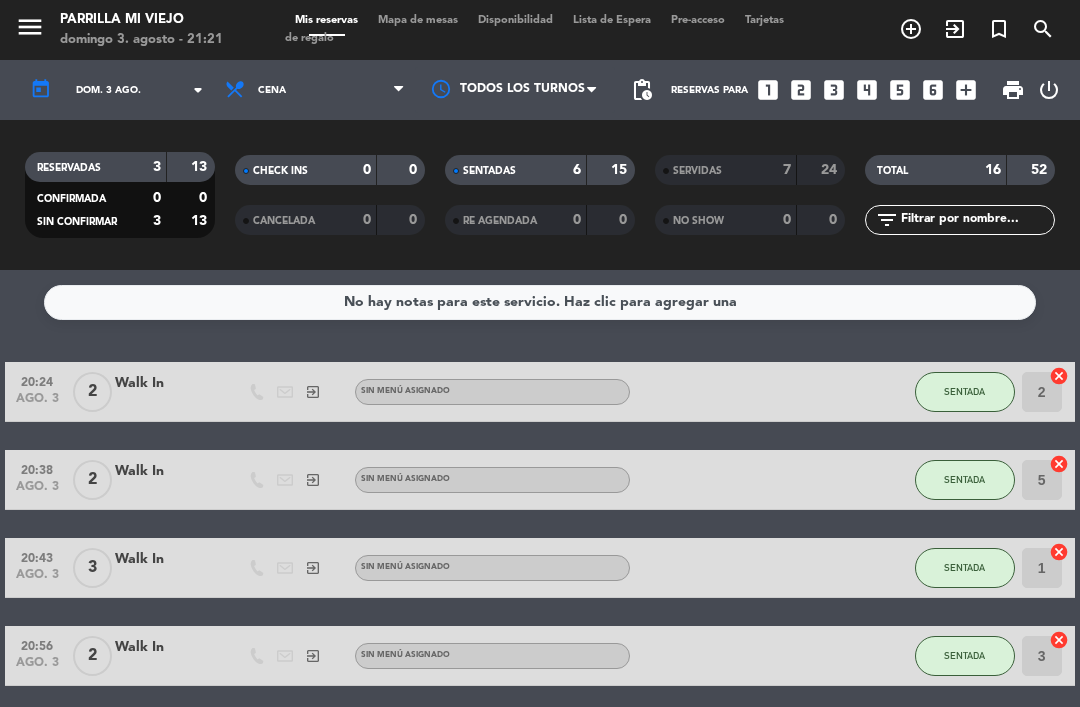 click on "6" 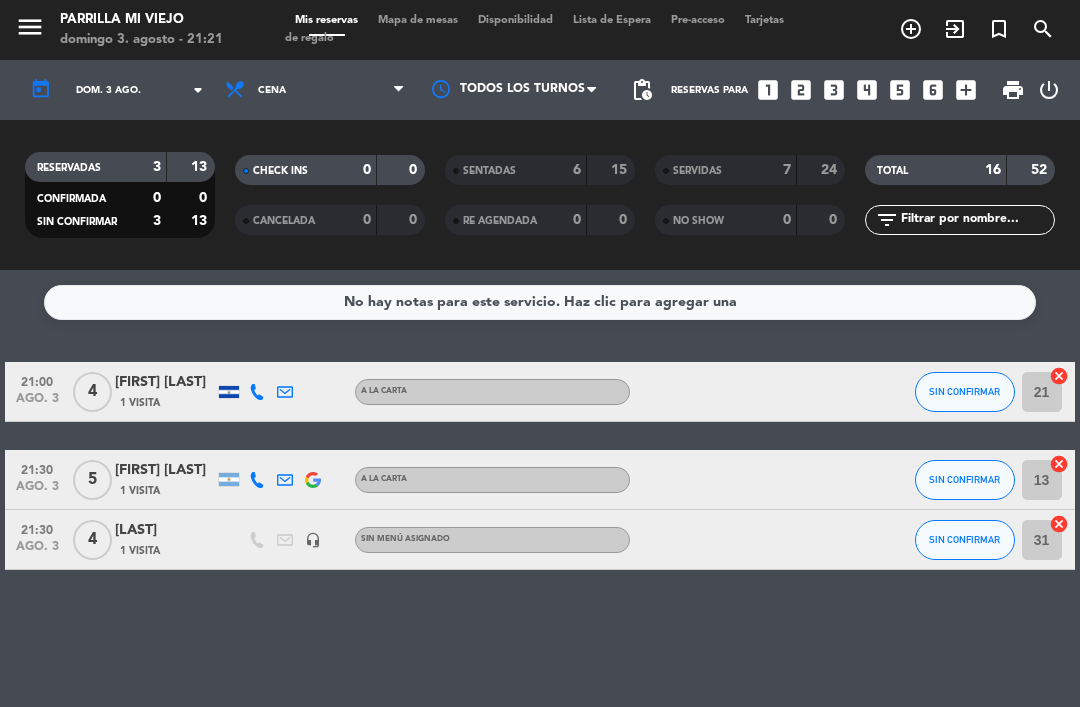 click on "SIN CONFIRMAR" 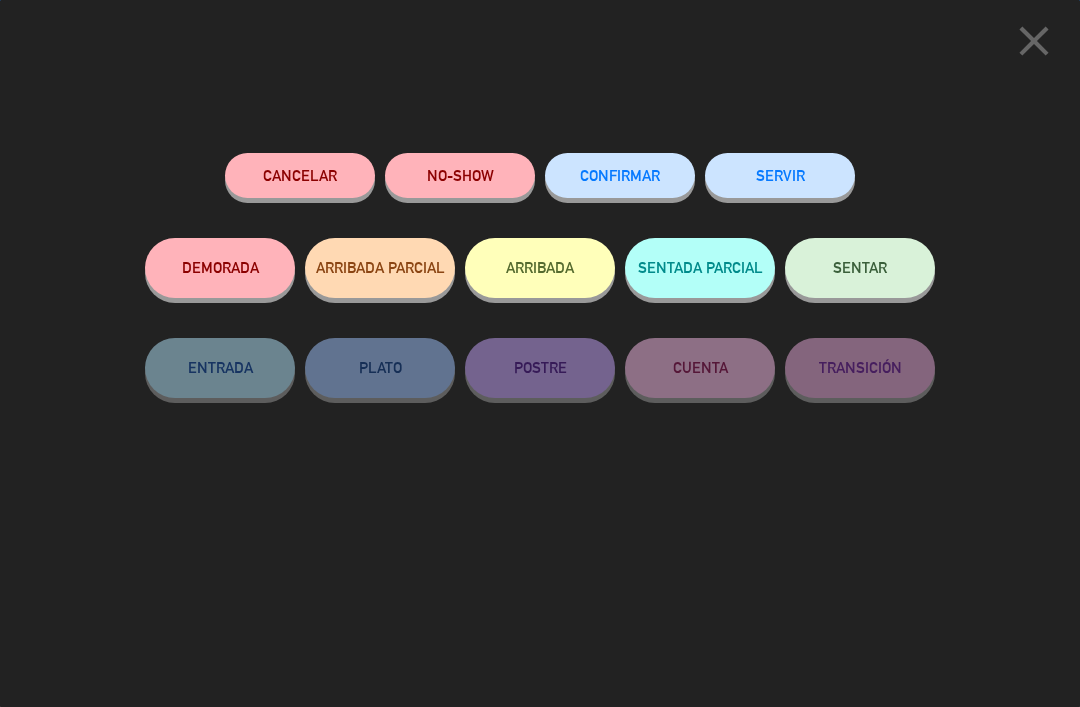 click on "NO-SHOW" 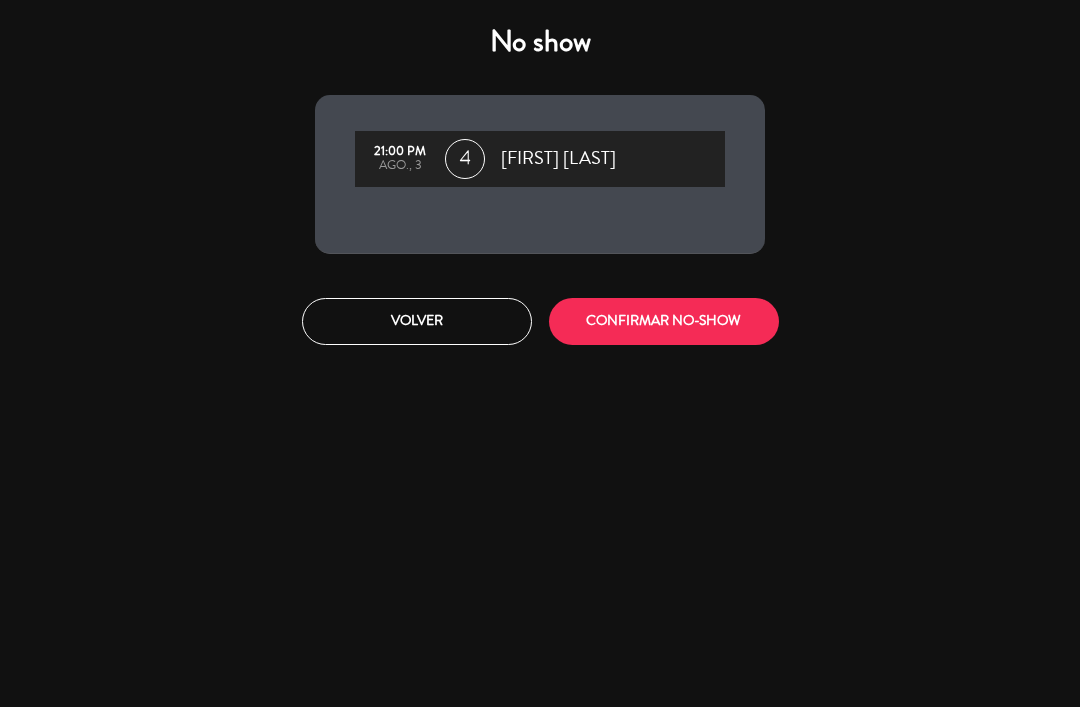 click on "CONFIRMAR NO-SHOW" 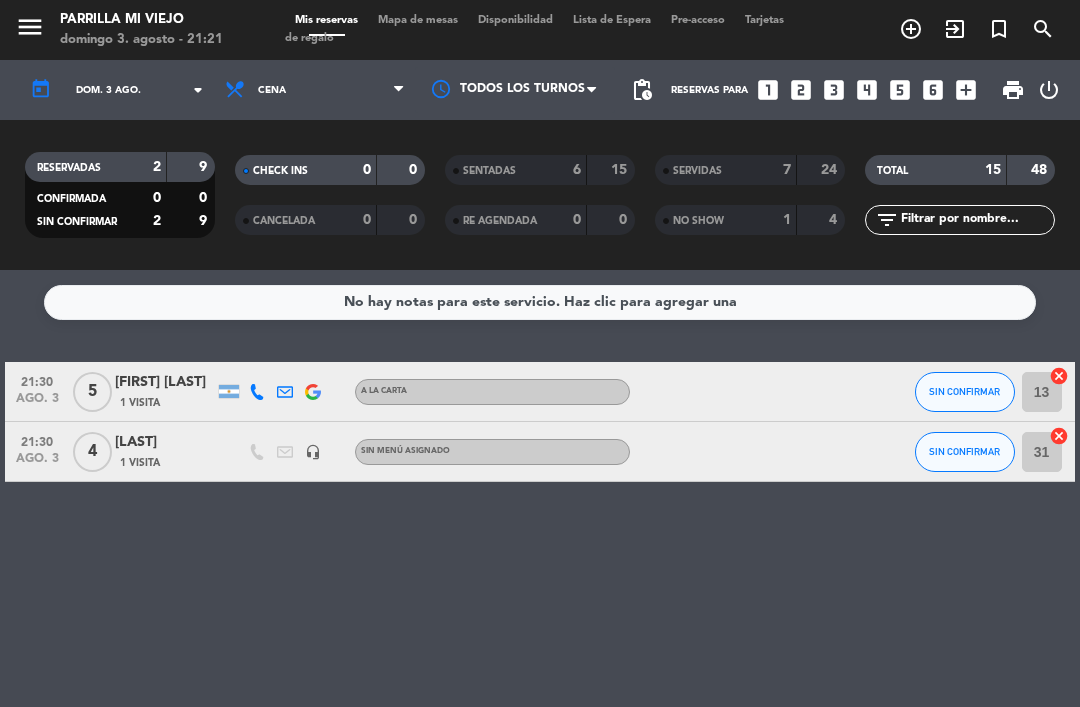 click on "Mapa de mesas" at bounding box center [418, 20] 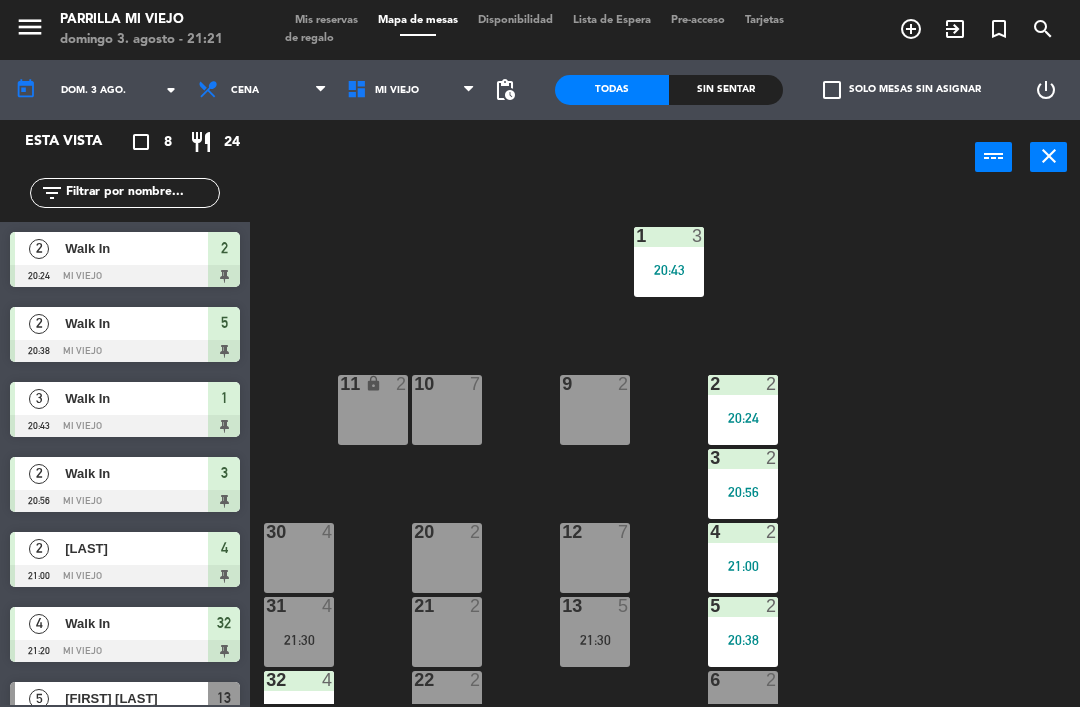 click on "Sin sentar" 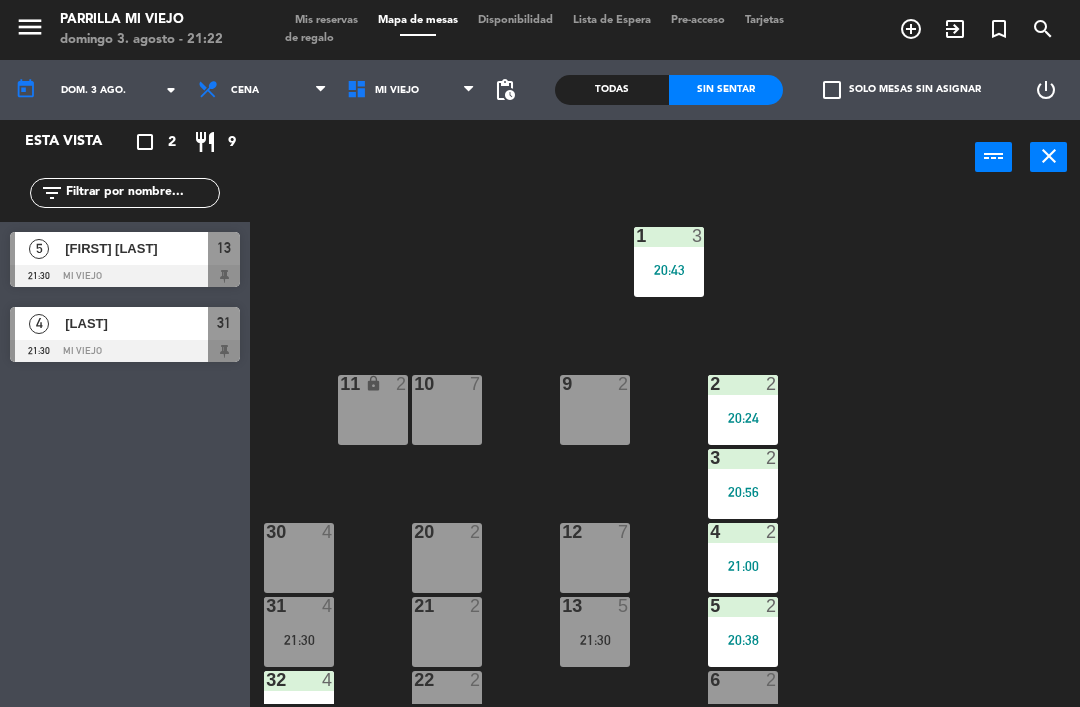 scroll, scrollTop: 0, scrollLeft: 0, axis: both 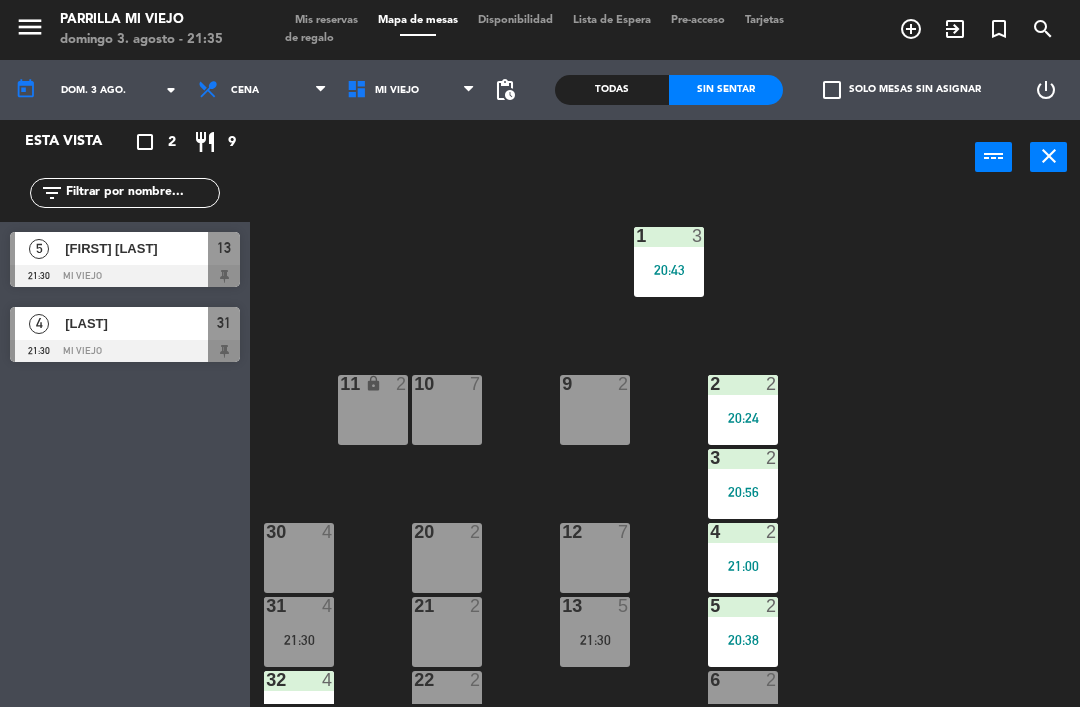 click on "13  5   21:30" at bounding box center [595, 632] 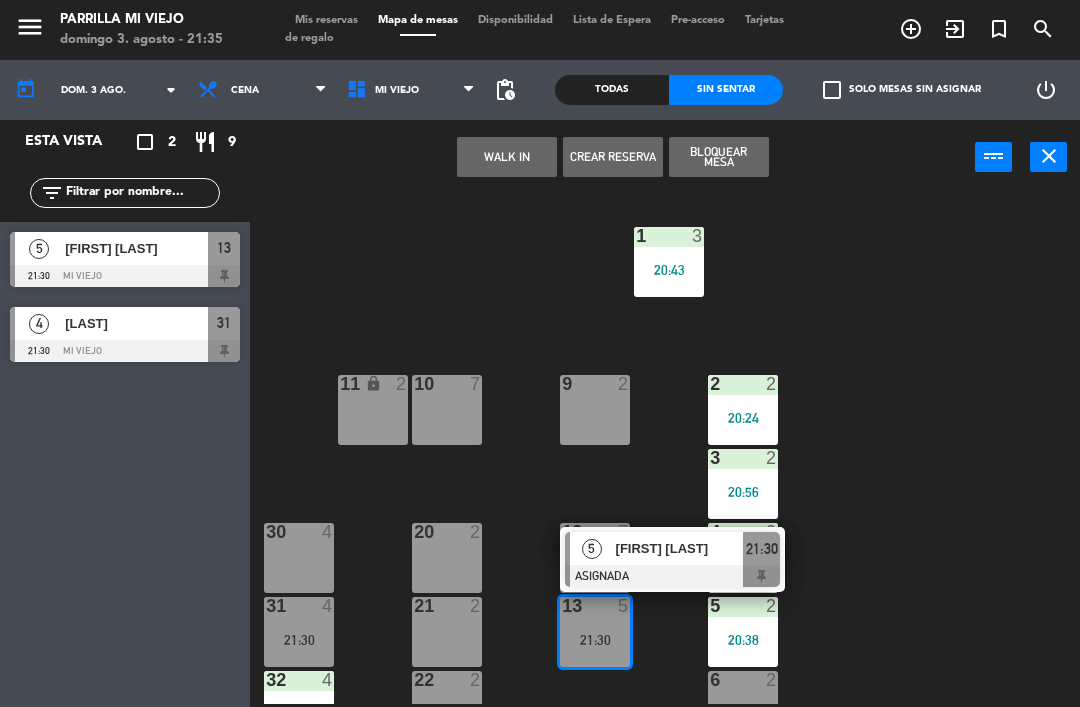 click on "21:30" at bounding box center [762, 549] 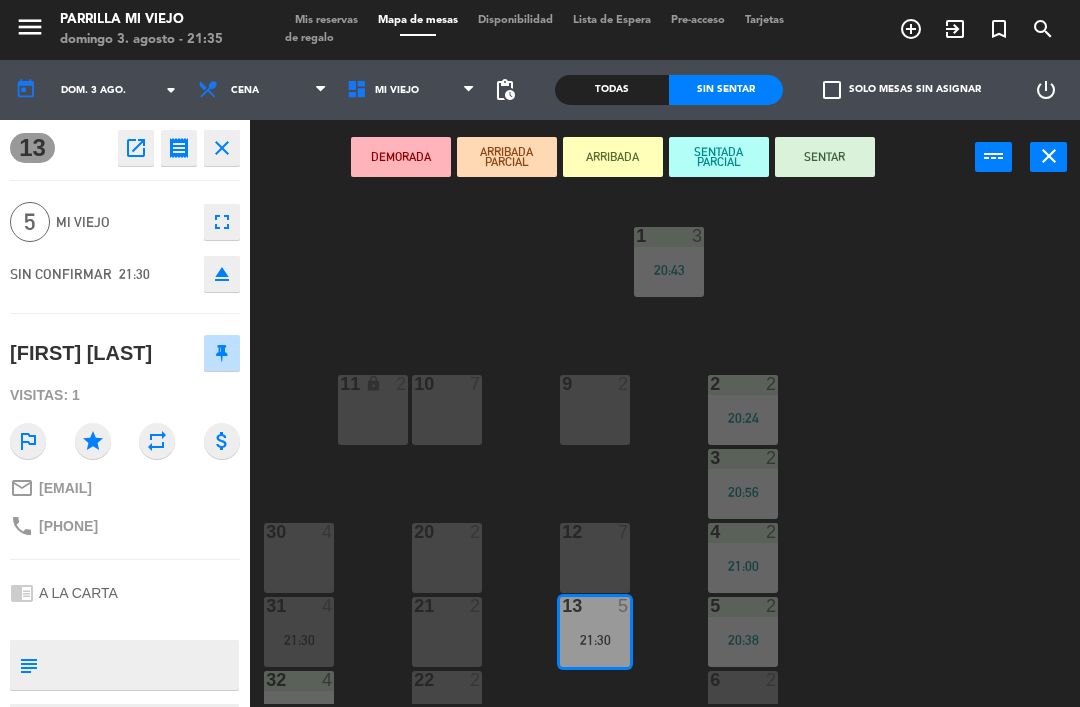 click on "SENTAR" at bounding box center (825, 157) 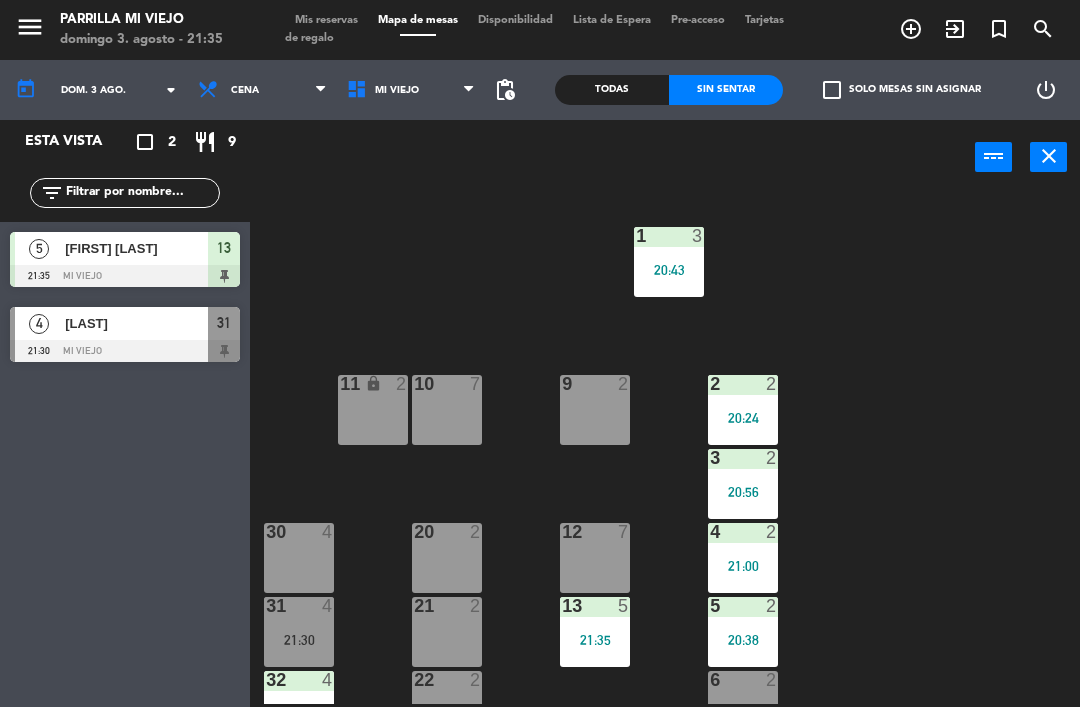 click on "1 3 20:43 2 2 20:24 9 2 10 7 11 lock 2 3 2 20:56 4 2 21:00 12 7 20 2 30 4 5 2 20:38 13 5 21:35 21 2 31 4 21:30 6 2 22 2 32 4 21:20 14 7" 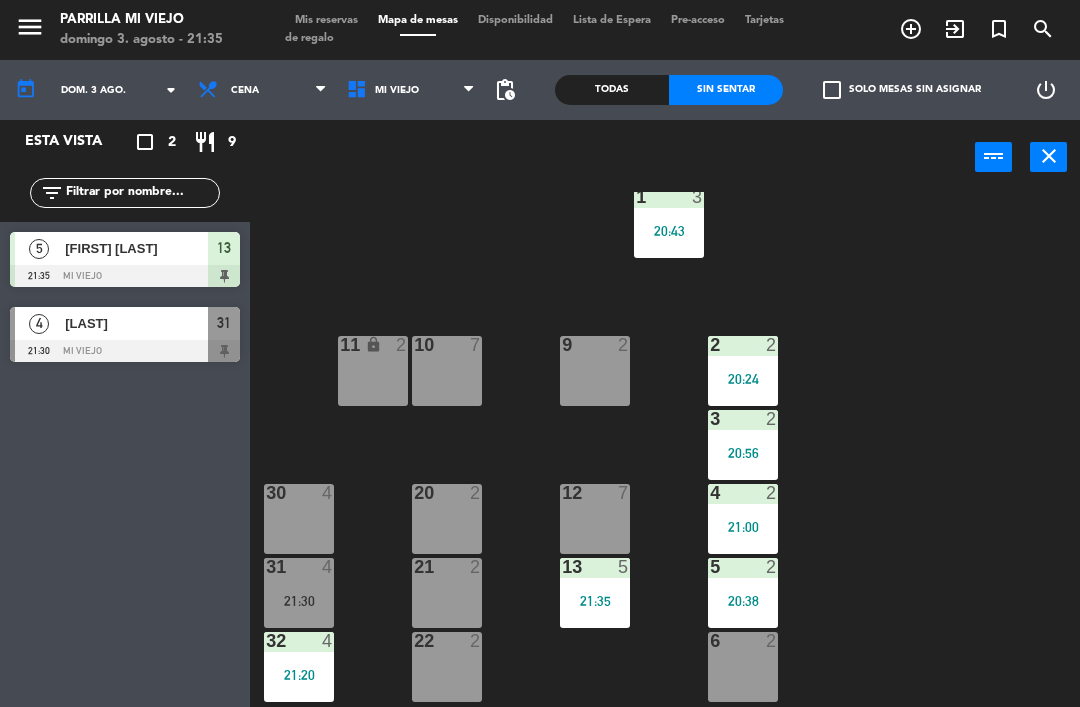 click on "20:24" at bounding box center [743, 379] 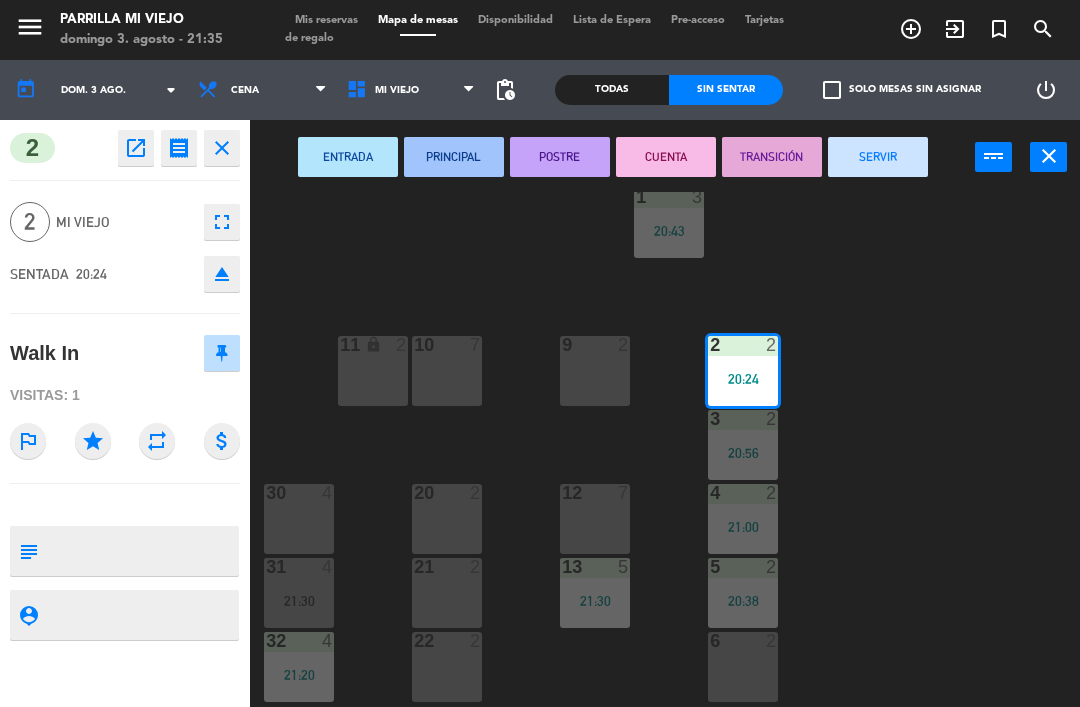 click on "CUENTA" at bounding box center (666, 157) 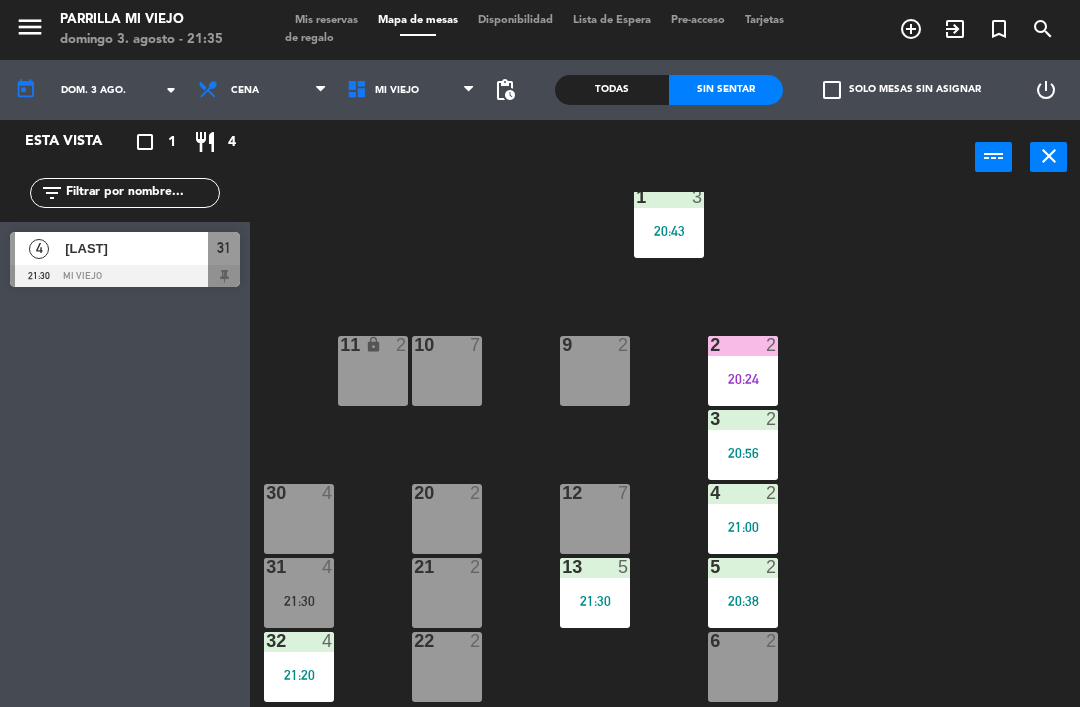 click on "1 3 20:43 2 2 20:24 9 2 10 7 11 lock 2 3 2 20:56 4 2 21:00 12 7 20 2 30 4 5 2 20:38 13 5 21:30 21 2 31 4 21:30 6 2 22 2 32 4 21:20 14 7" 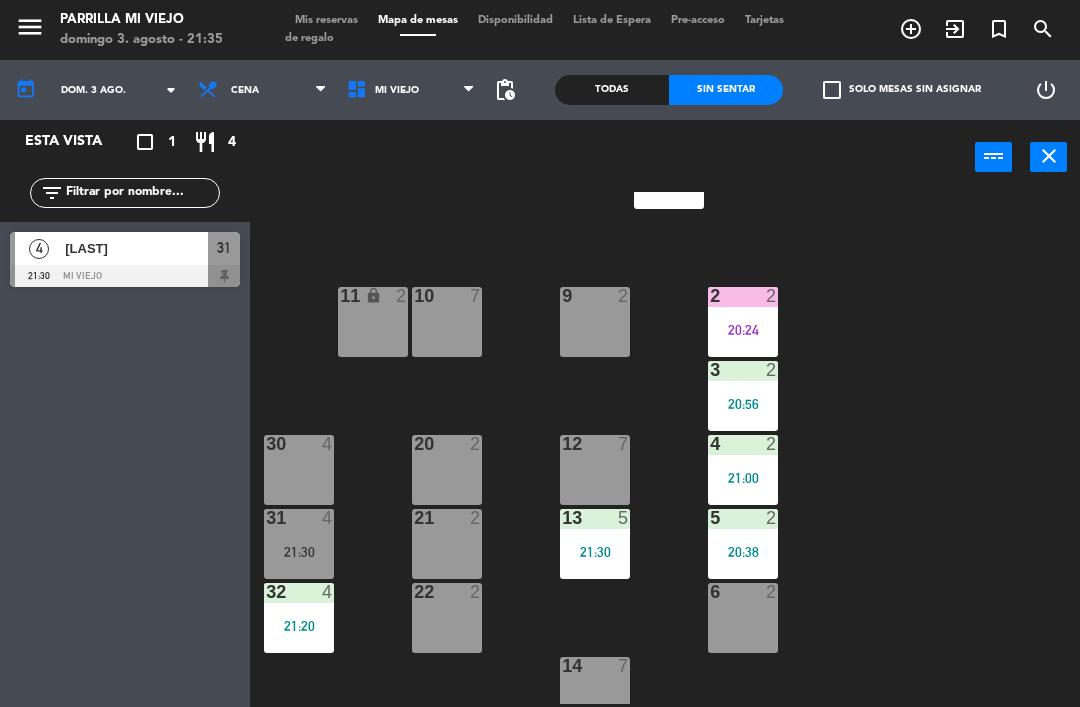 scroll, scrollTop: 110, scrollLeft: 0, axis: vertical 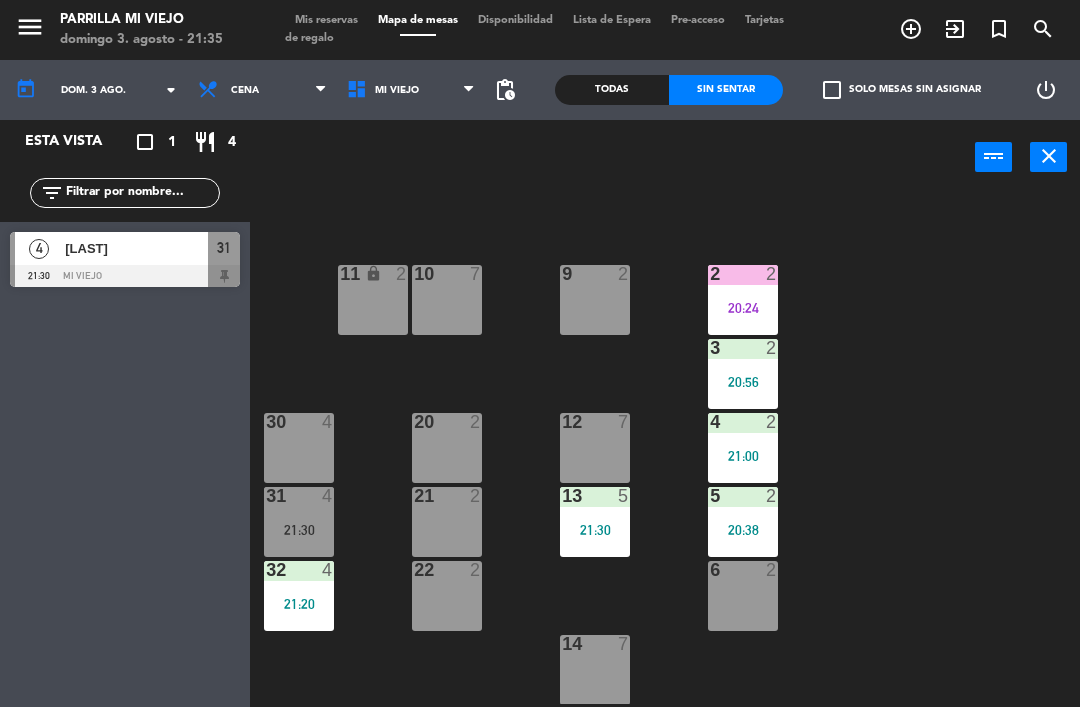 click on "1 3 20:43 2 2 20:24 9 2 10 7 11 lock 2 3 2 20:56 4 2 21:00 12 7 20 2 30 4 5 2 20:38 13 5 21:30 21 2 31 4 21:30 6 2 22 2 32 4 21:20 14 7" 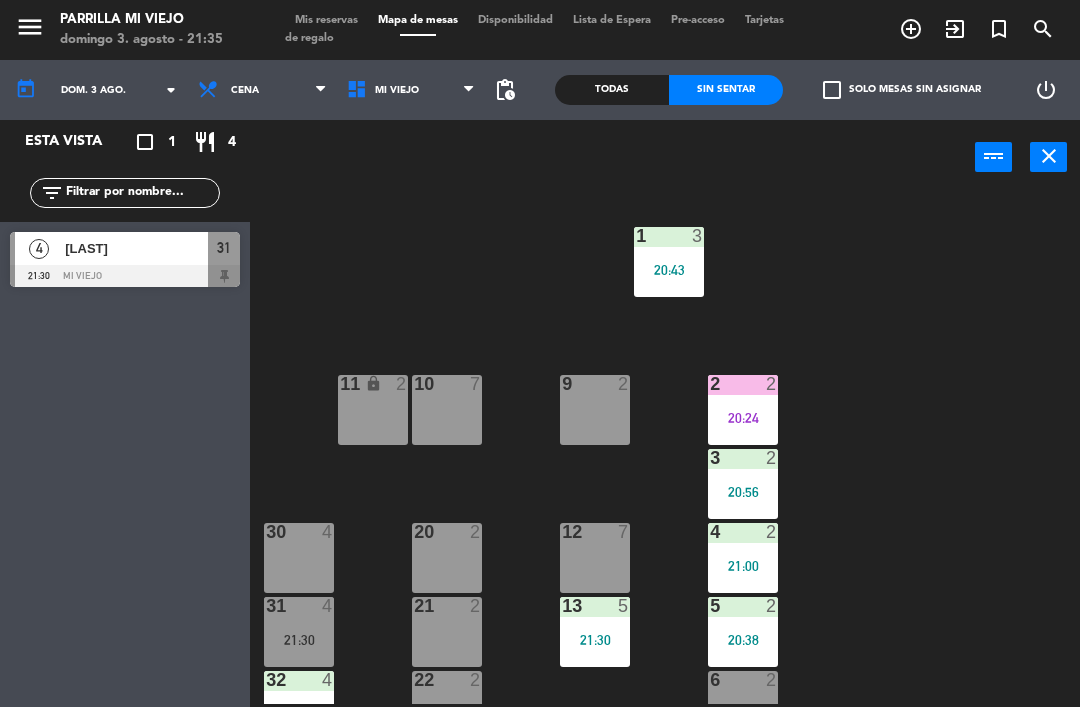 scroll, scrollTop: 0, scrollLeft: 0, axis: both 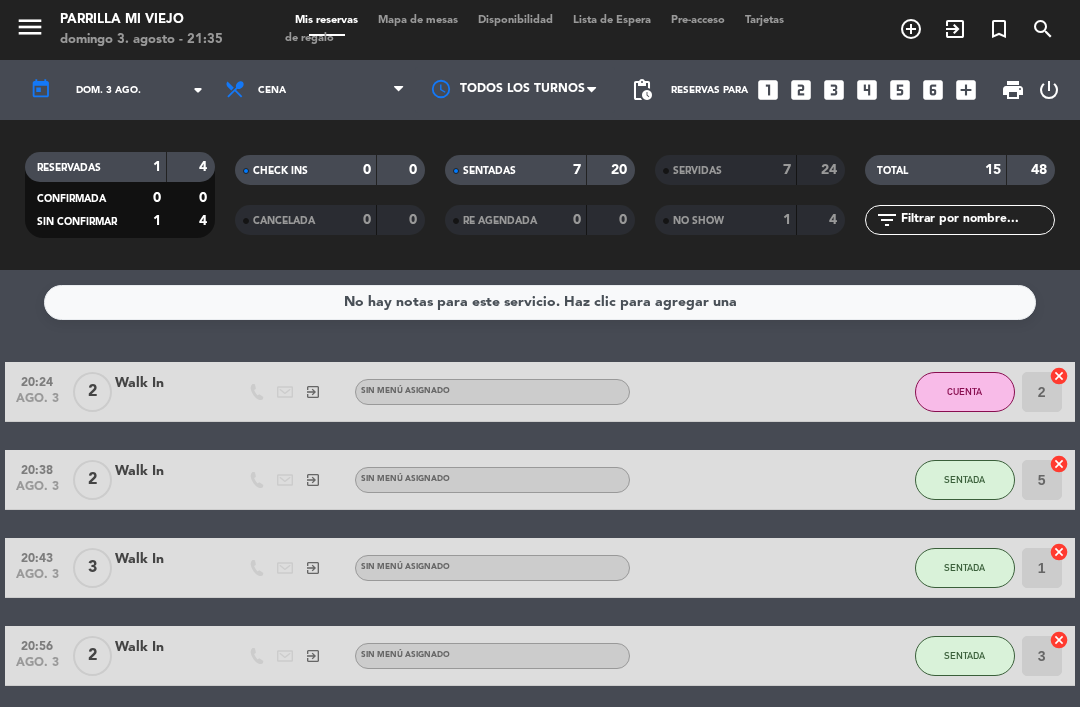 click on "7" 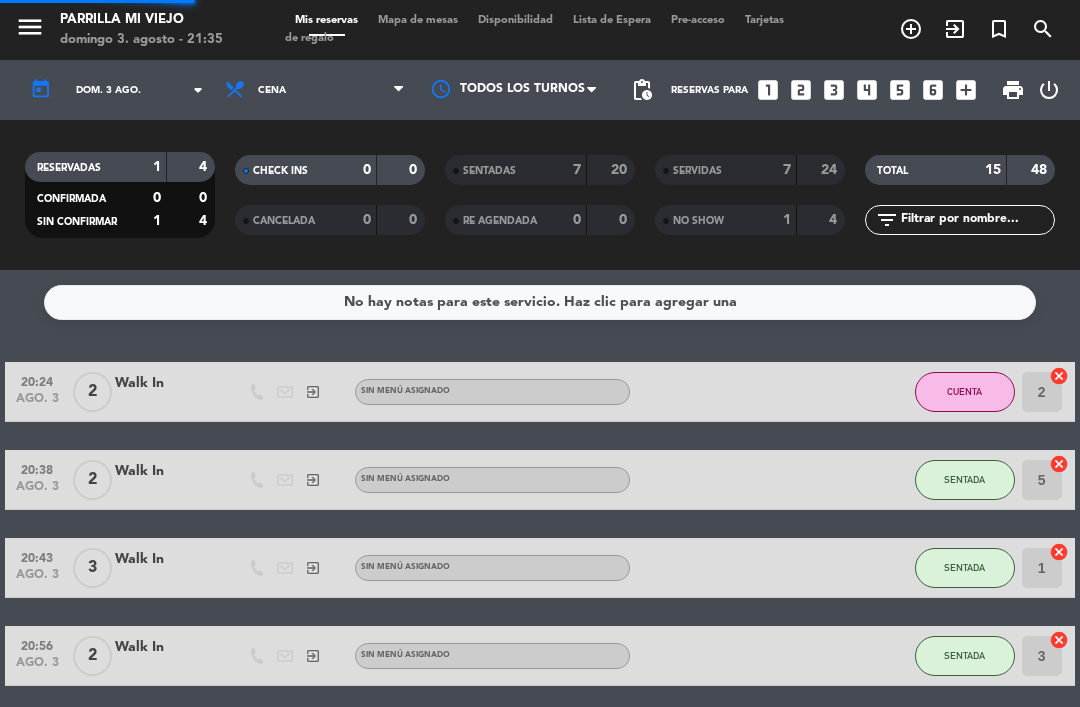 click on "Mapa de mesas" at bounding box center (418, 20) 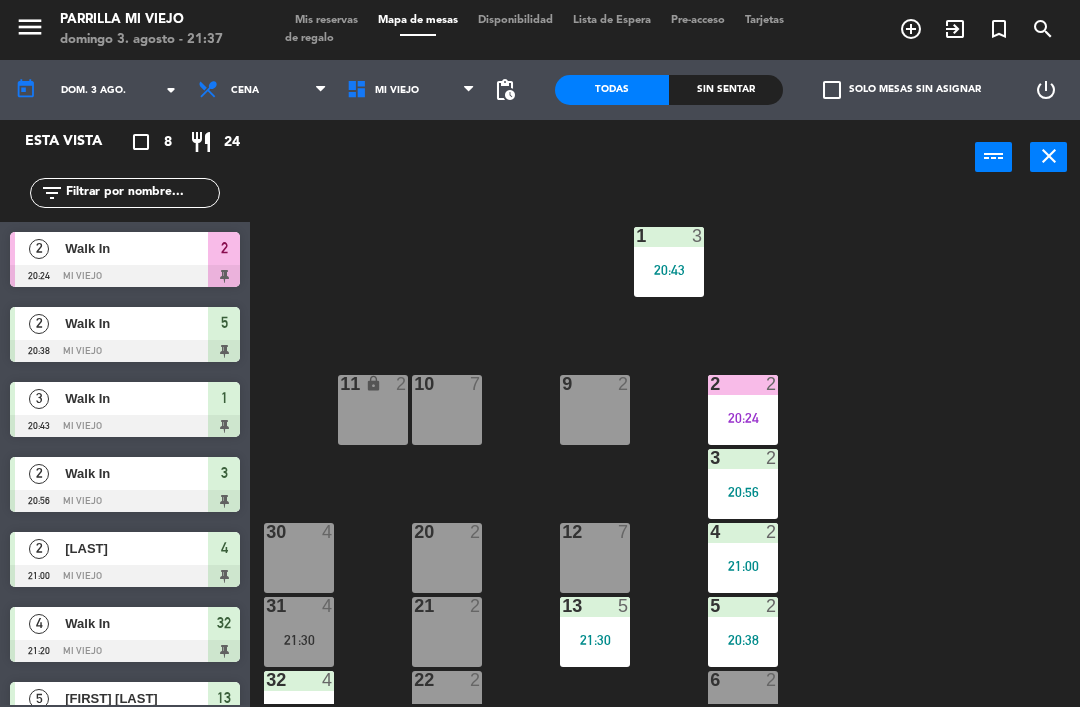 click on "Sin sentar" 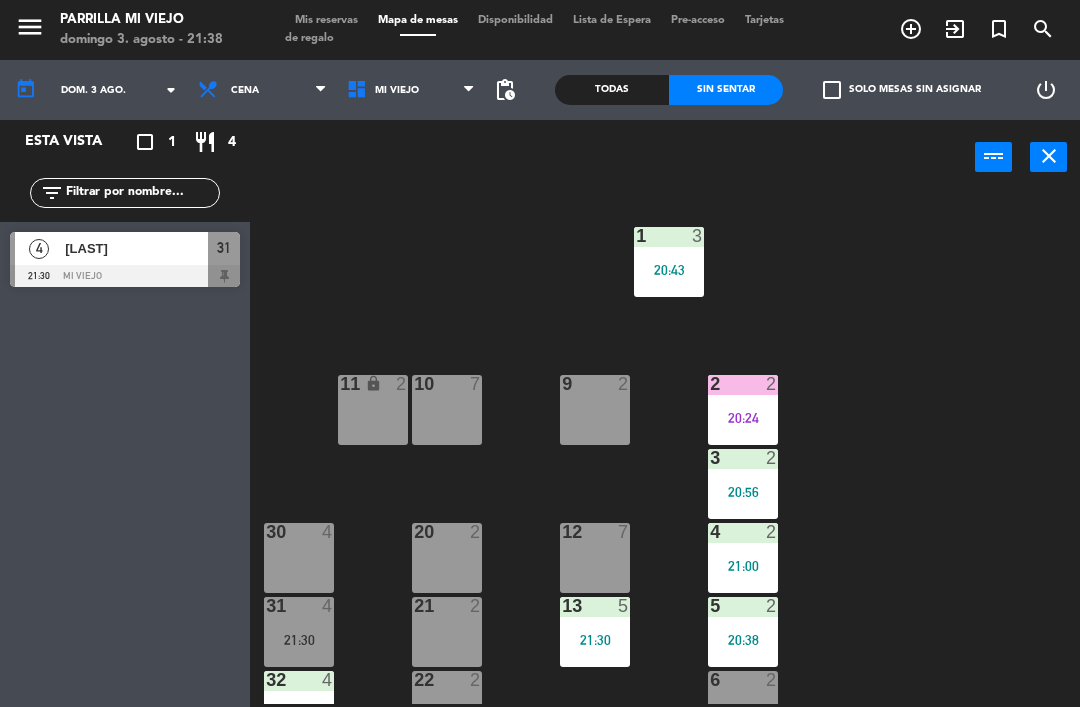 click on "2 2 20:24" at bounding box center [743, 410] 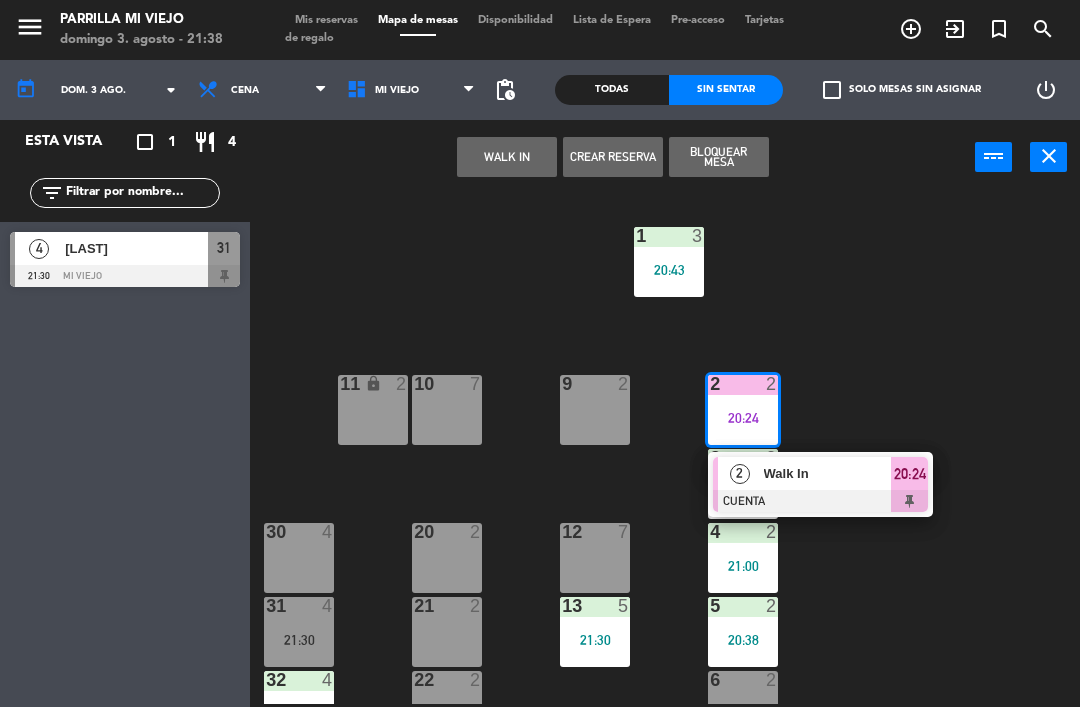 click at bounding box center (820, 501) 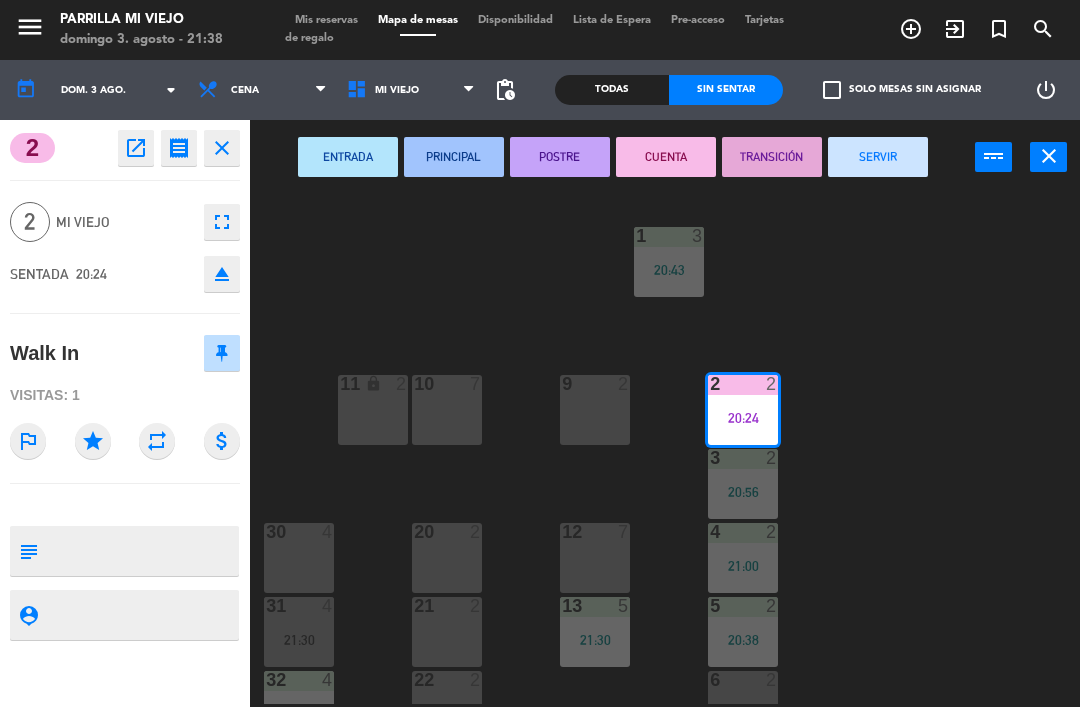 click on "SERVIR" at bounding box center (878, 157) 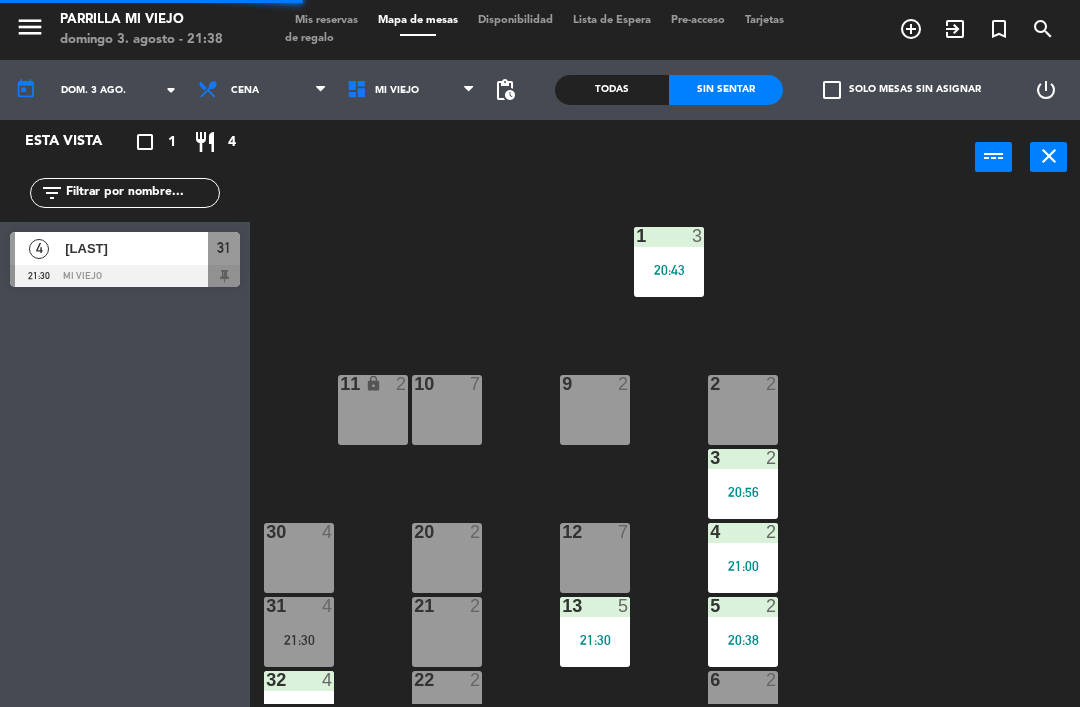 click on "1 3 20:43 2 2 9 2 10 7 11 lock 2 3 2 20:56 4 2 21:00 12 7 20 2 30 4 5 2 20:38 13 5 21:30 21 2 31 4 21:30 6 2 22 2 32 4 21:20 14 7" 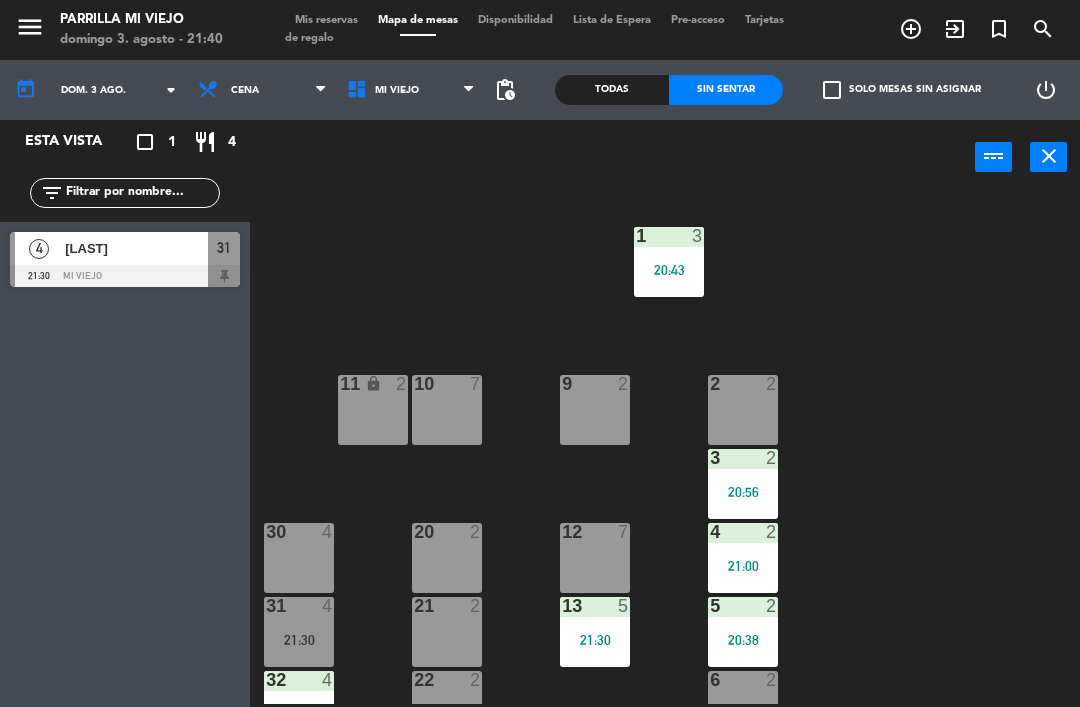 click on "2" at bounding box center [772, 384] 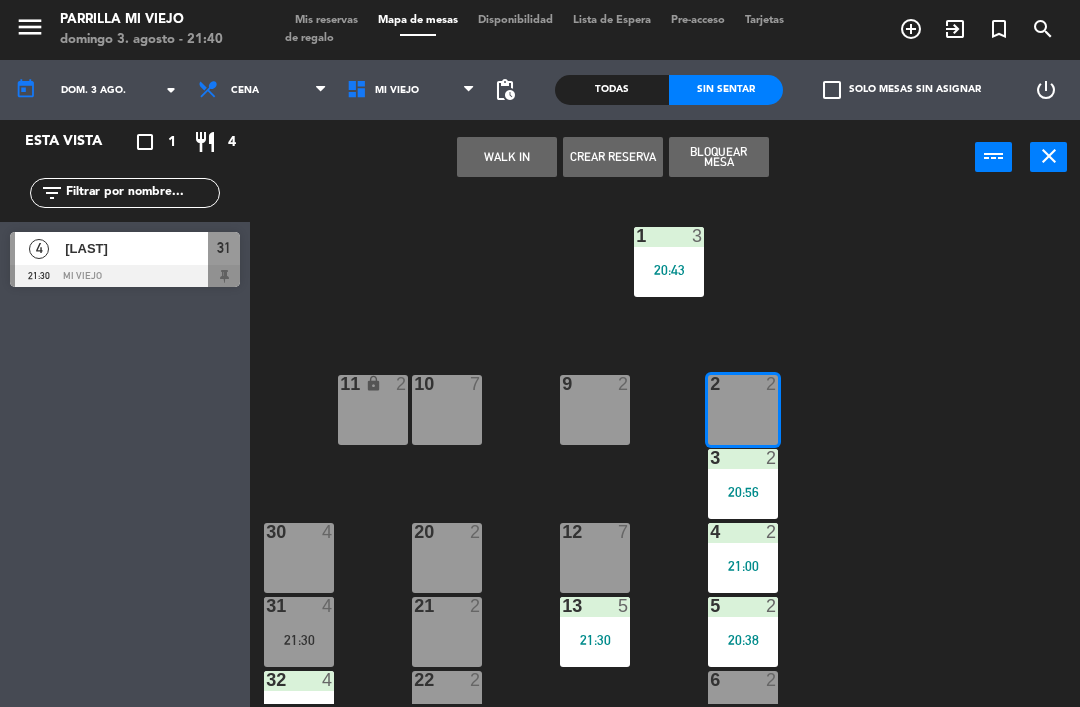click on "WALK IN" at bounding box center (507, 157) 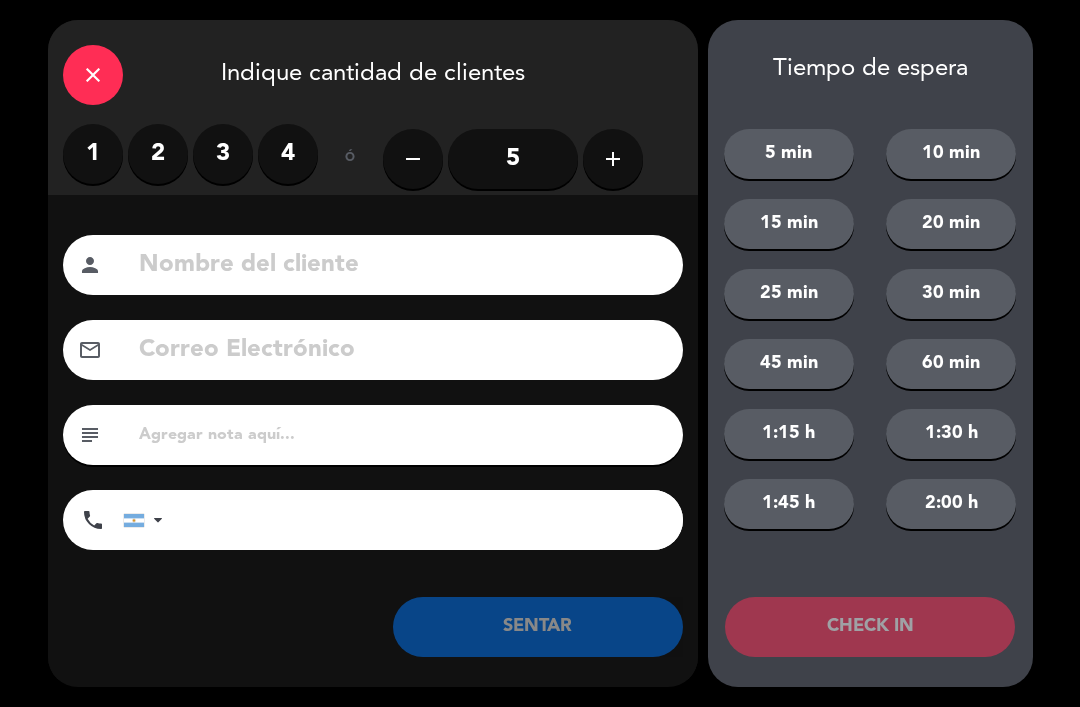 click on "2" at bounding box center (158, 154) 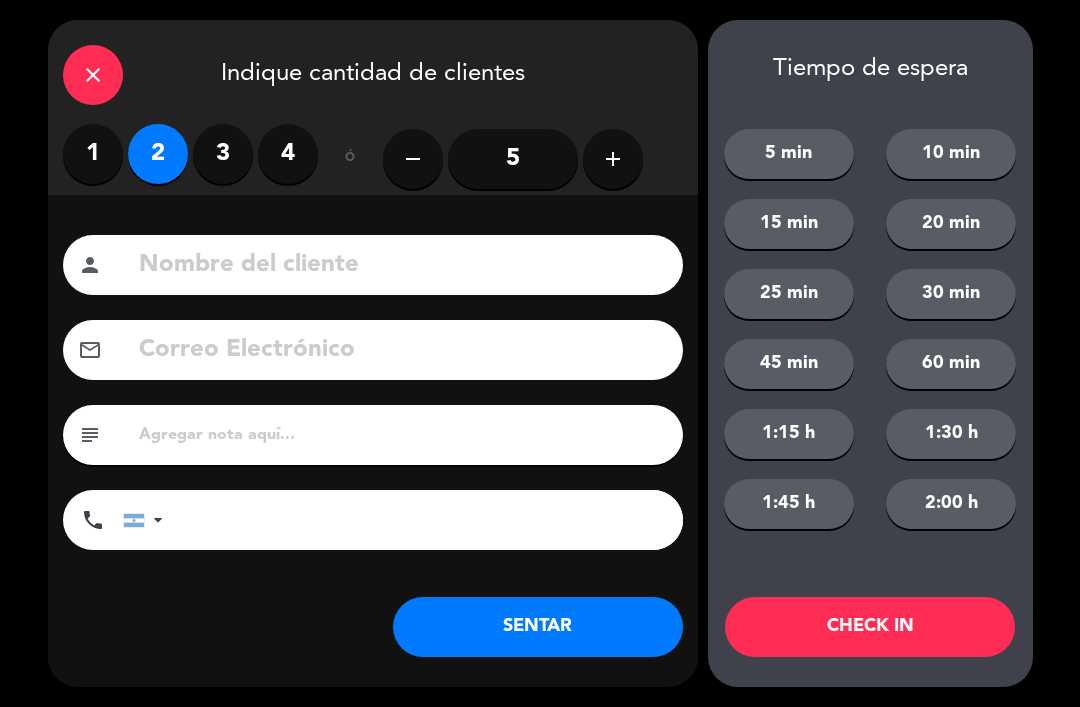 click on "SENTAR" 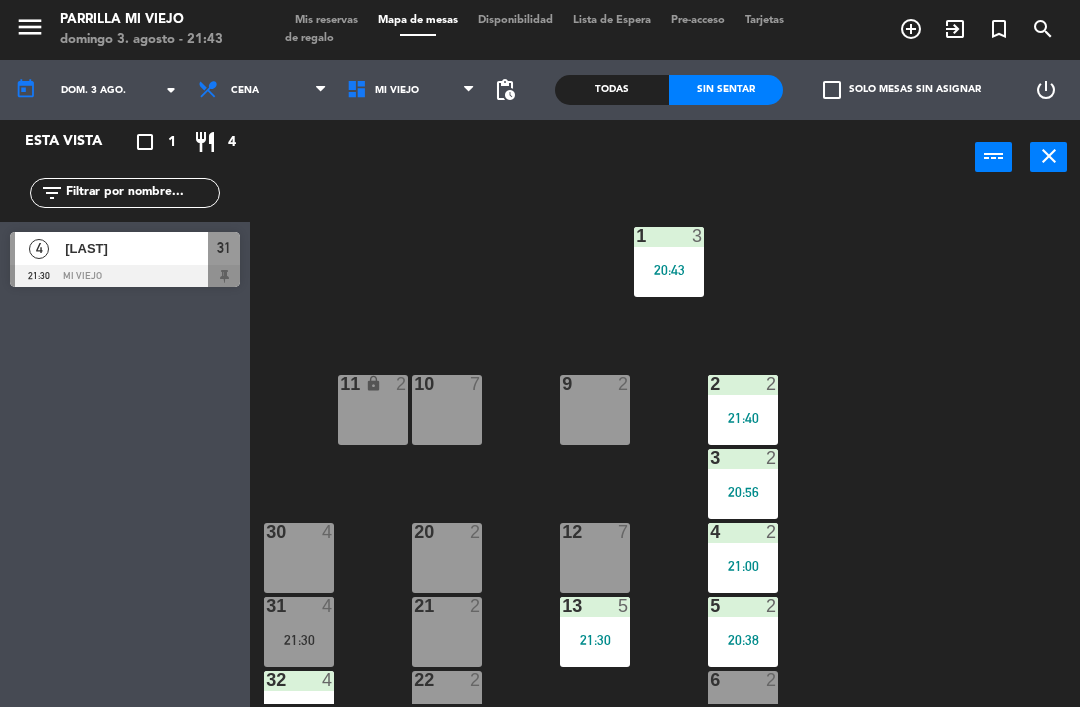 click on "1 3 20:43 2 2 21:40 9 2 10 7 11 lock 2 3 2 20:56 4 2 21:00 12 7 20 2 30 4 5 2 20:38 13 5 21:30 21 2 31 4 21:30 6 2 22 2 32 4 21:20 14 7" 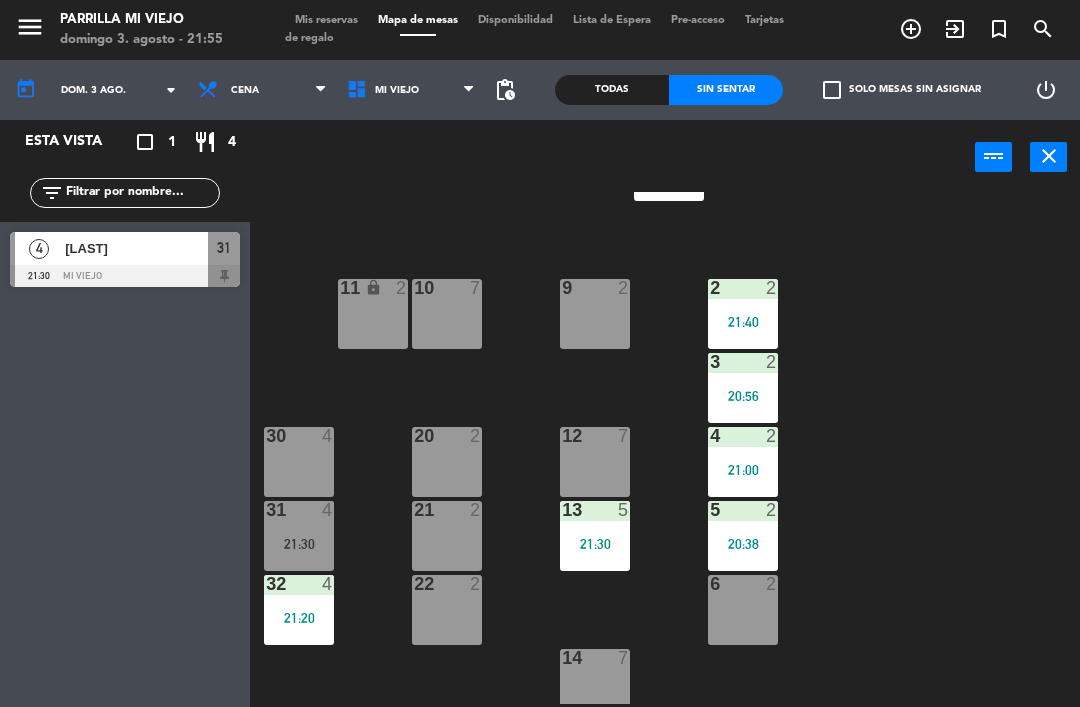scroll, scrollTop: 99, scrollLeft: 0, axis: vertical 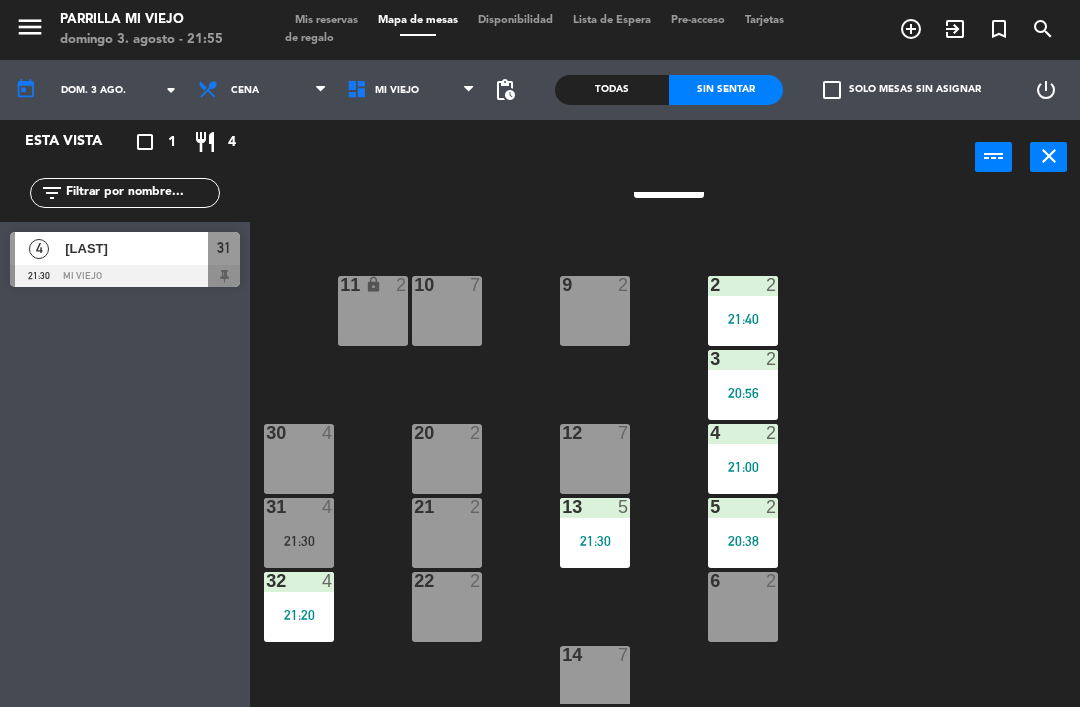 click on "21:30" at bounding box center [299, 541] 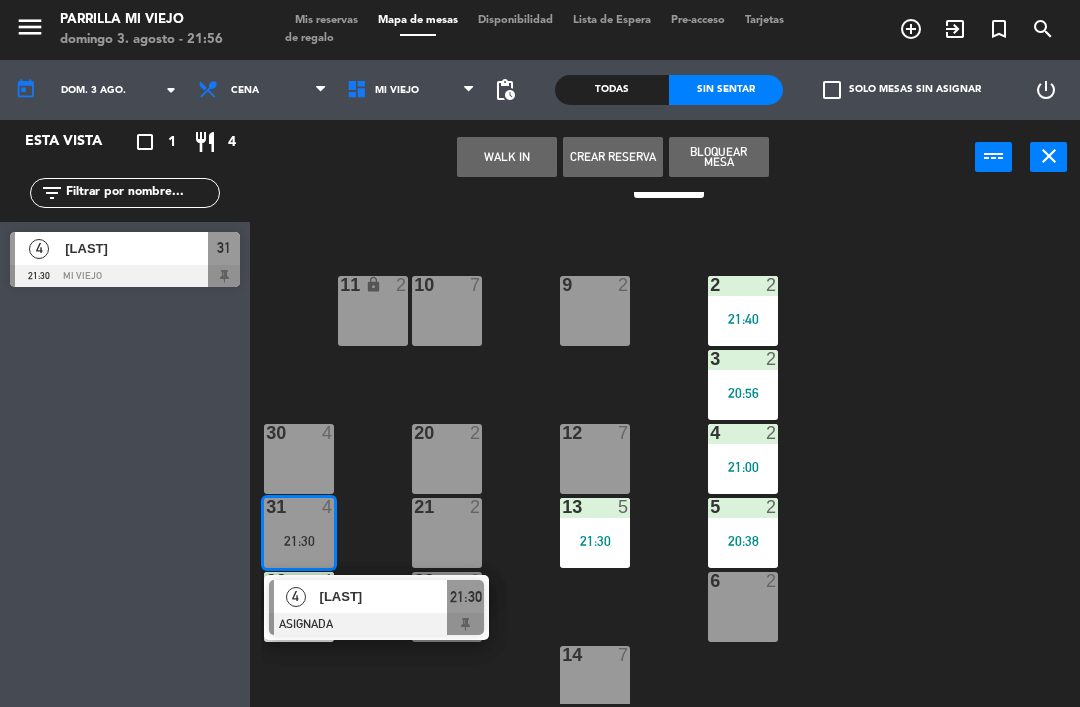 click on "22  2" at bounding box center (447, 607) 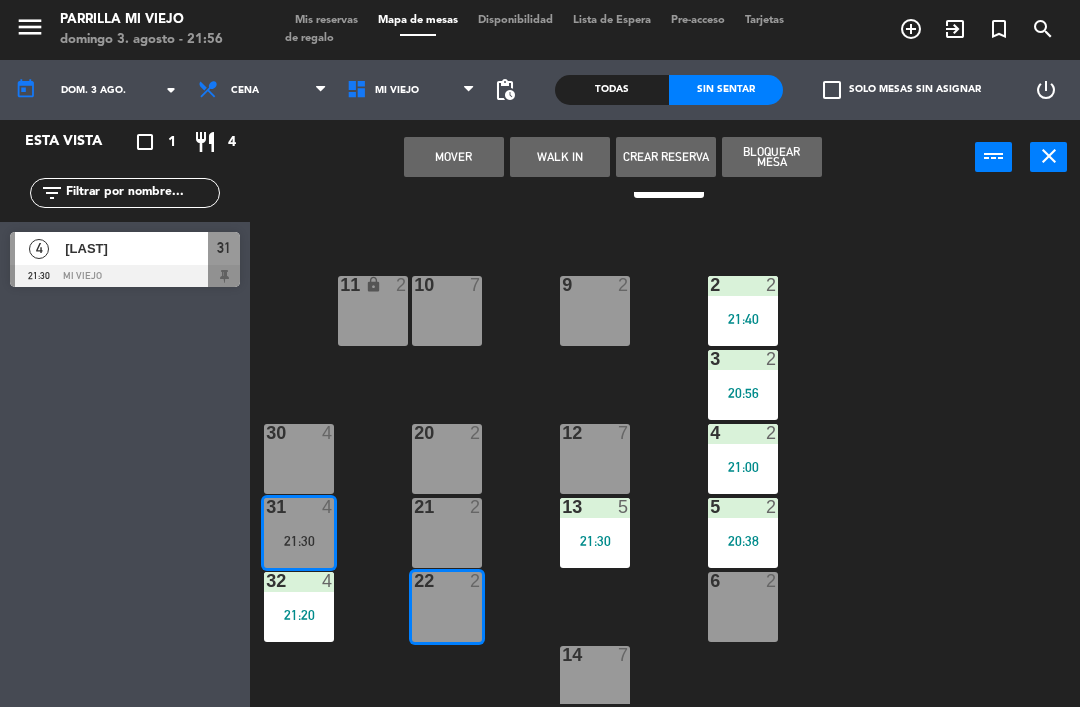 click on "Bloquear Mesa" at bounding box center [772, 157] 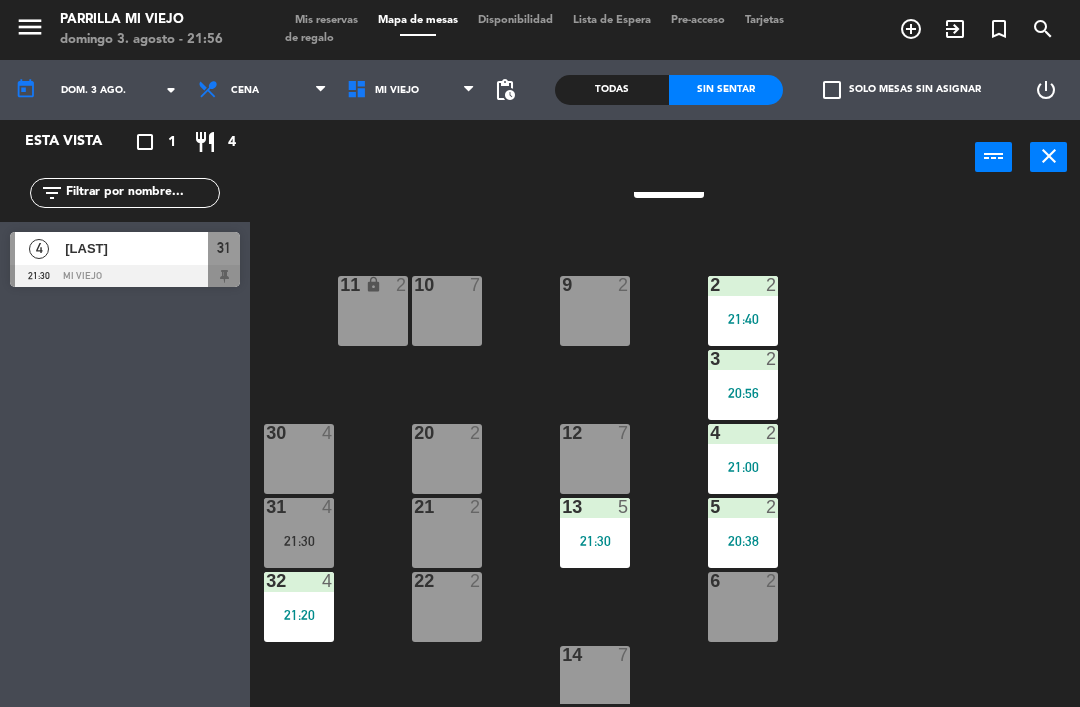 click on "1 3 20:43 2 2 21:40 9 2 10 7 11 lock 2 3 2 20:56 4 2 21:00 12 7 20 2 30 4 5 2 20:38 13 5 21:30 21 2 31 4 21:30 6 2 22 2 32 4 21:20 14 7" 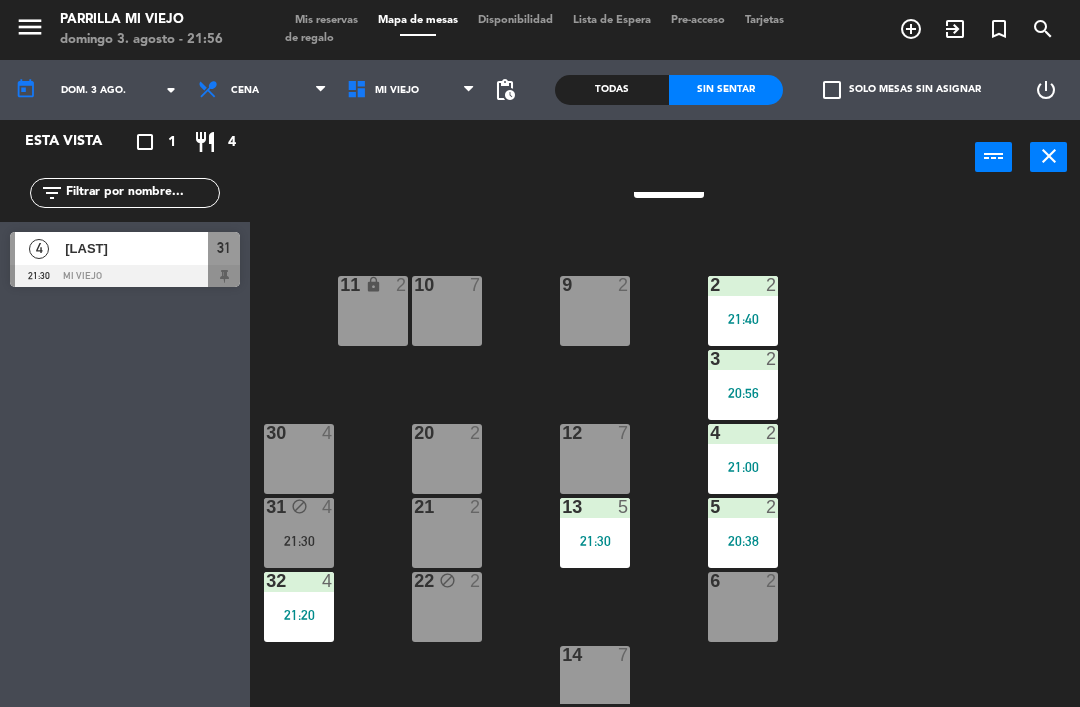 click on "21:30" at bounding box center (299, 541) 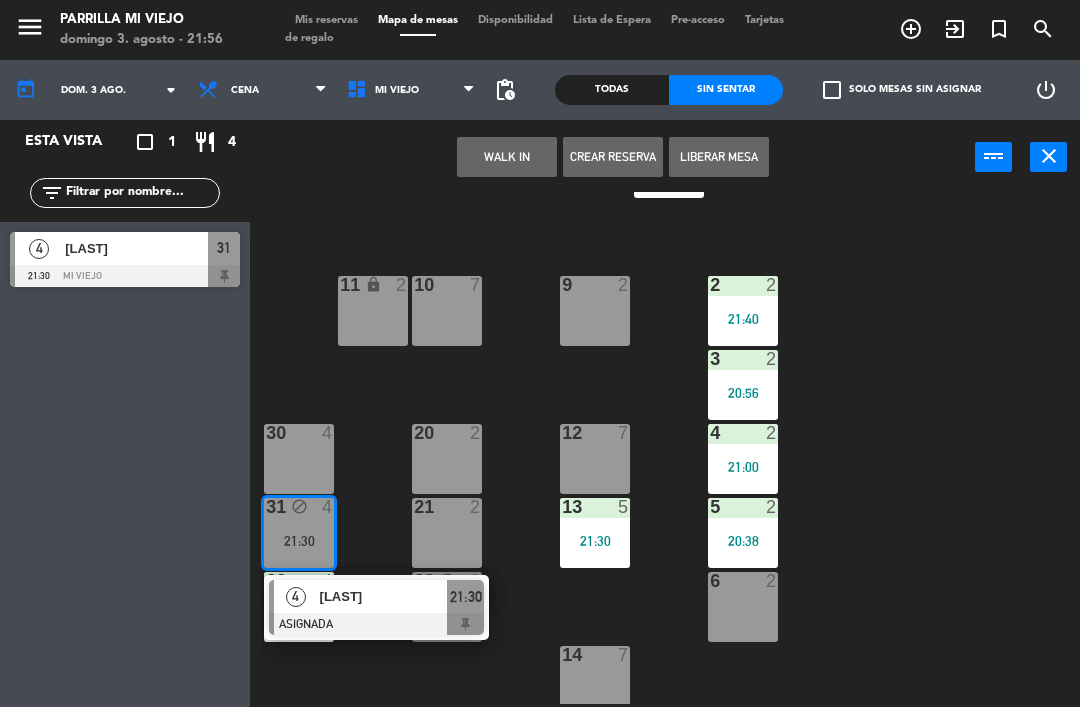 click at bounding box center [376, 624] 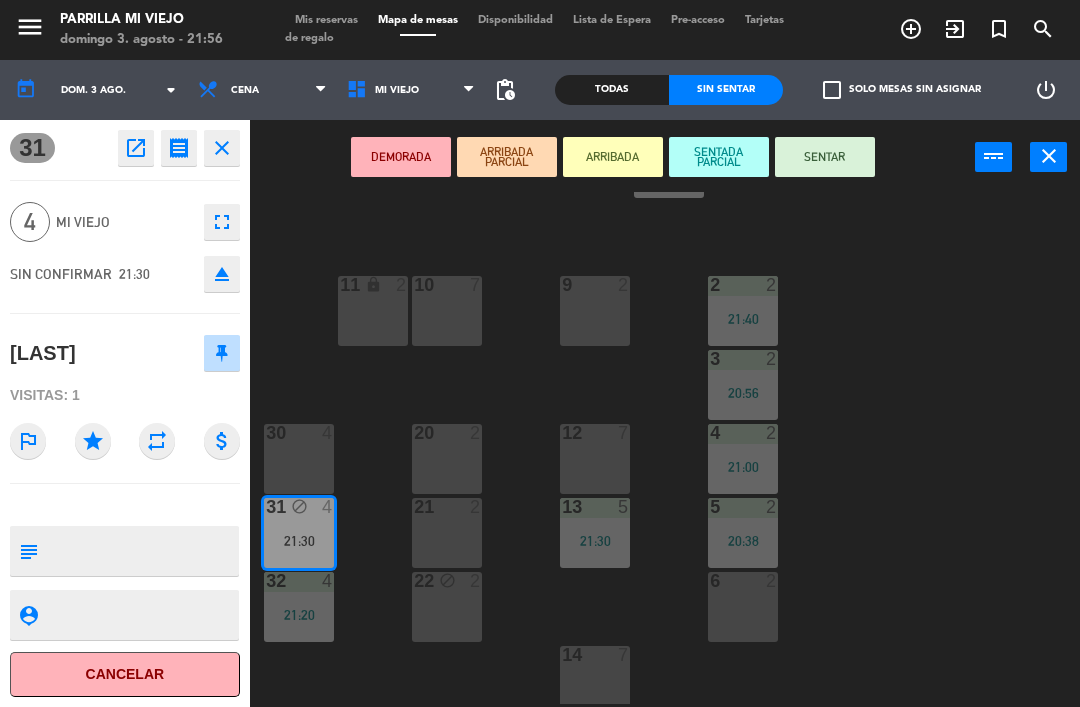click on "SENTAR" at bounding box center [825, 157] 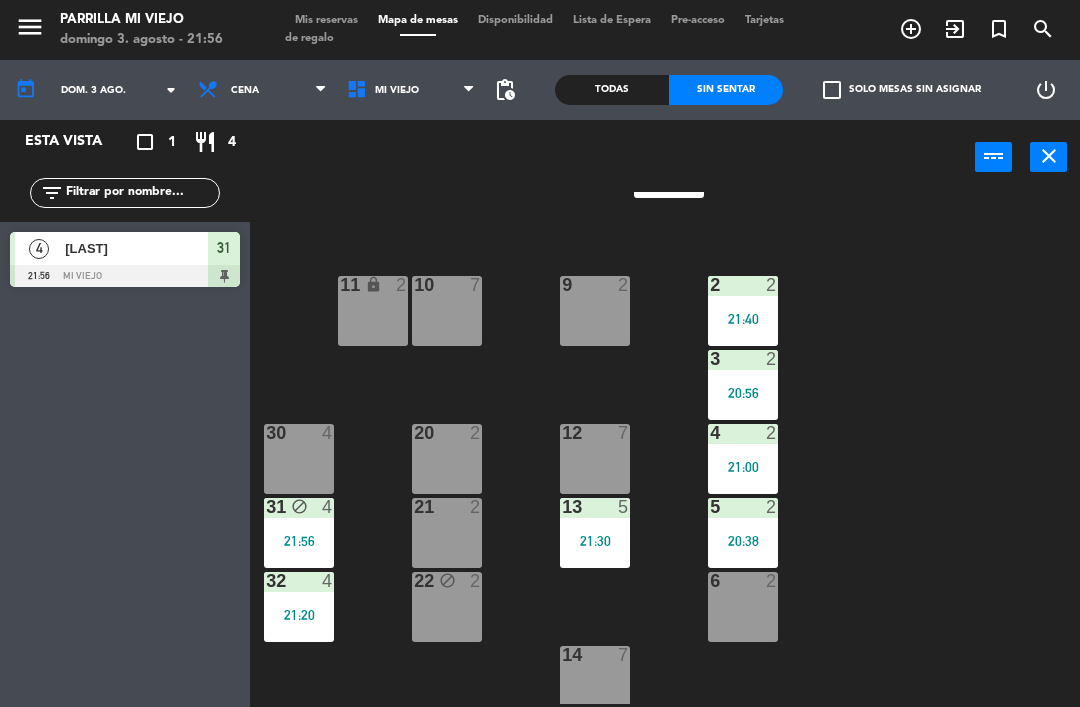 click on "31 block 4 21:56" at bounding box center (299, 533) 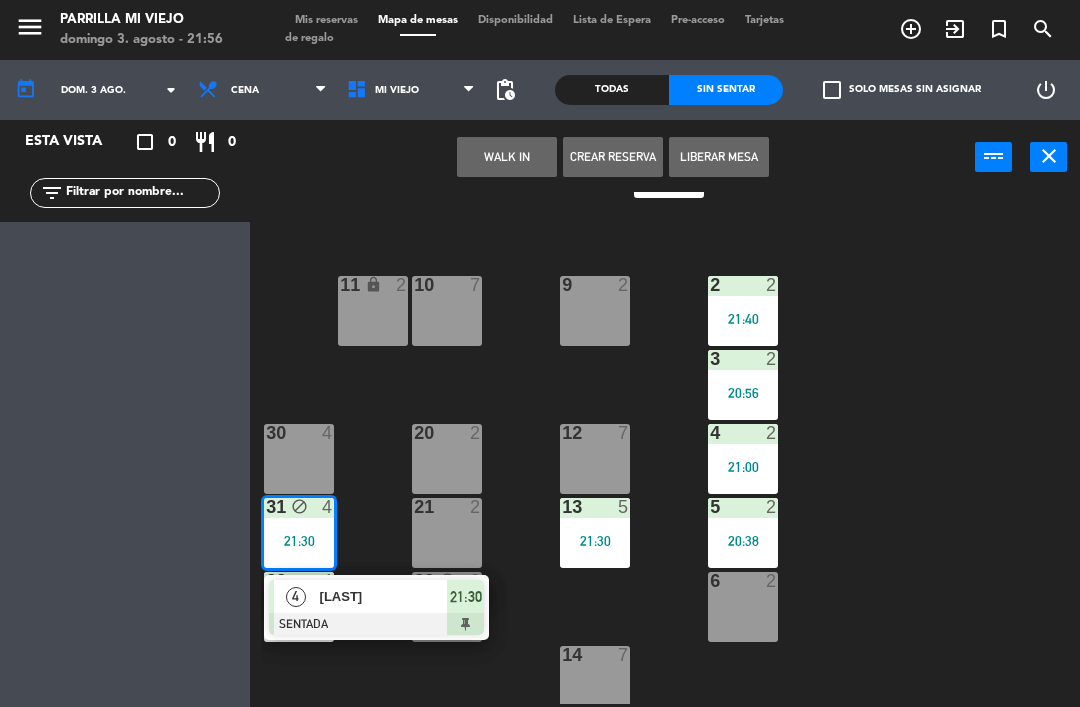 click on "Liberar Mesa" at bounding box center [719, 157] 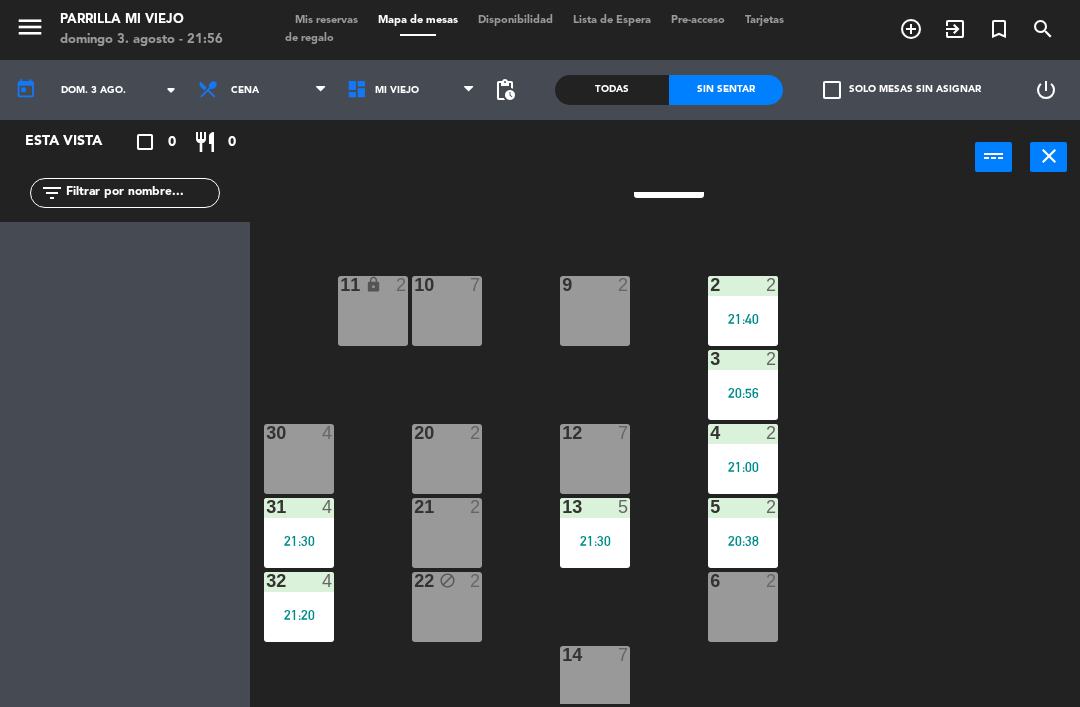 click on "22 block 2" at bounding box center (447, 607) 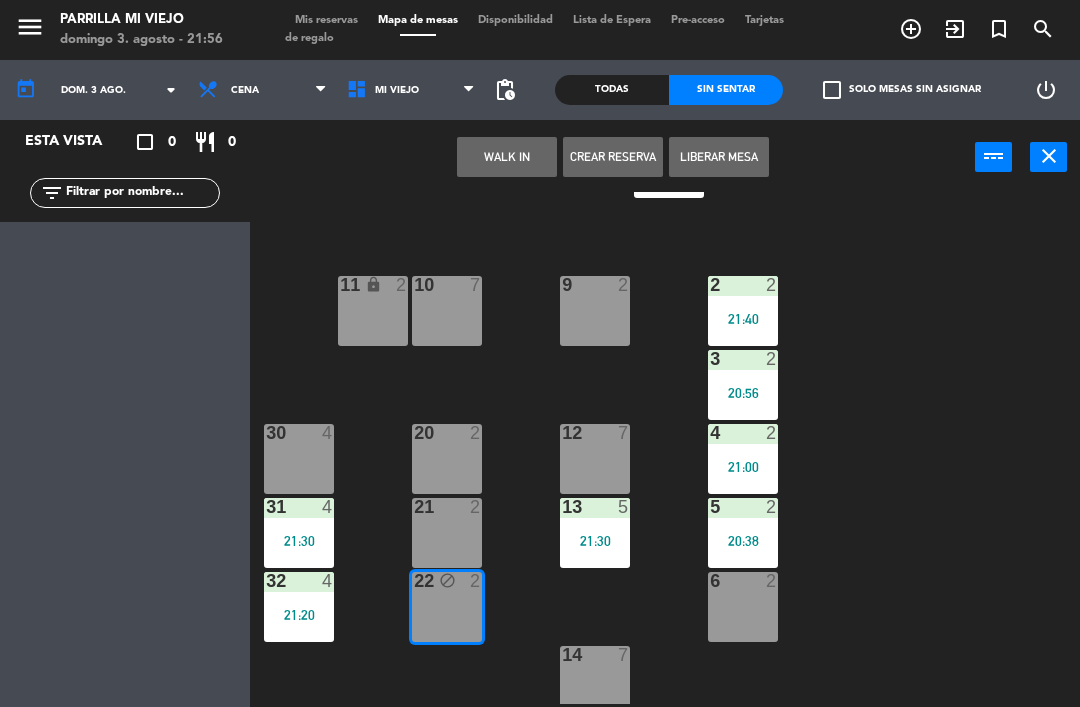 click on "Liberar Mesa" at bounding box center (719, 157) 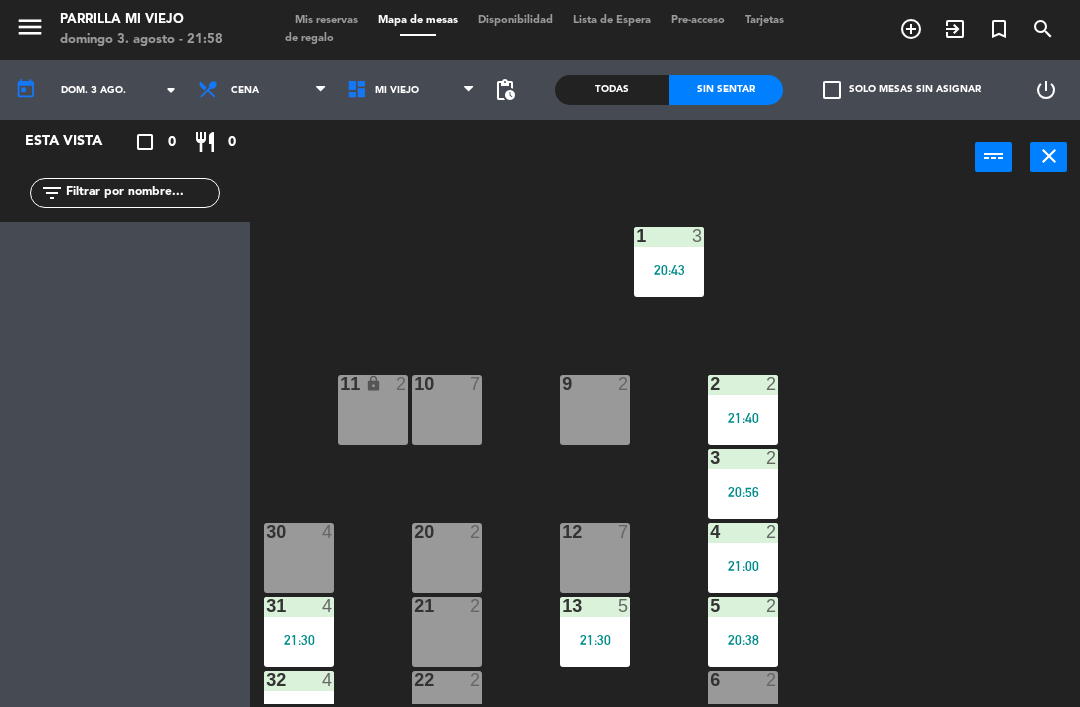 scroll, scrollTop: 0, scrollLeft: 0, axis: both 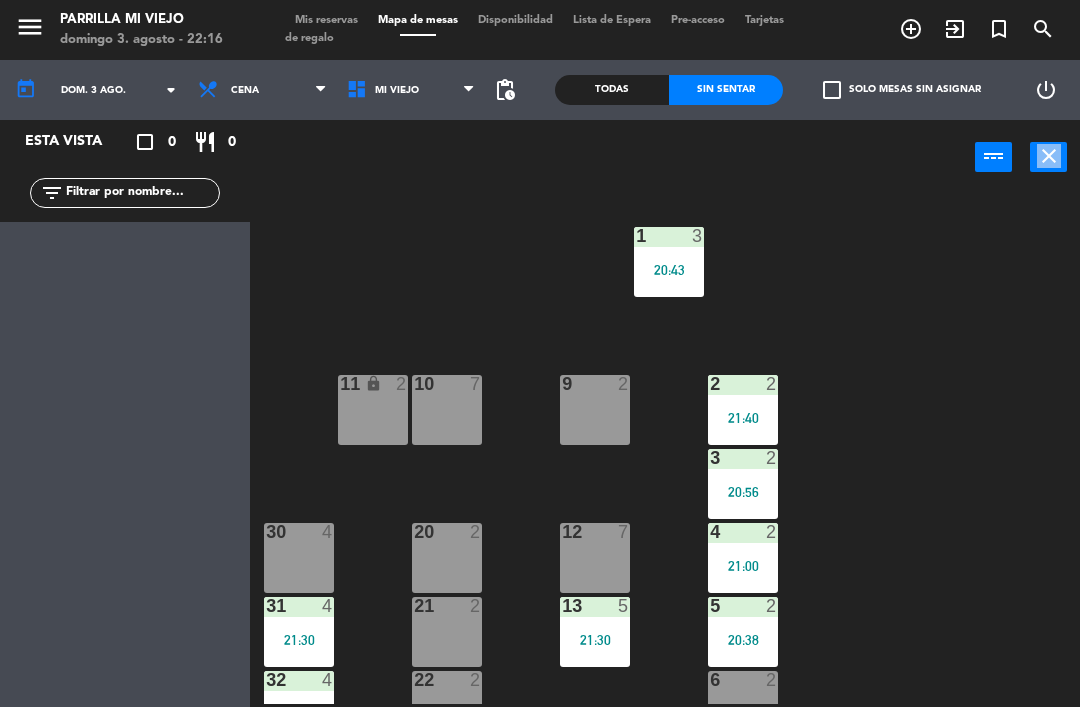 click on "3 2 20:56" at bounding box center (743, 484) 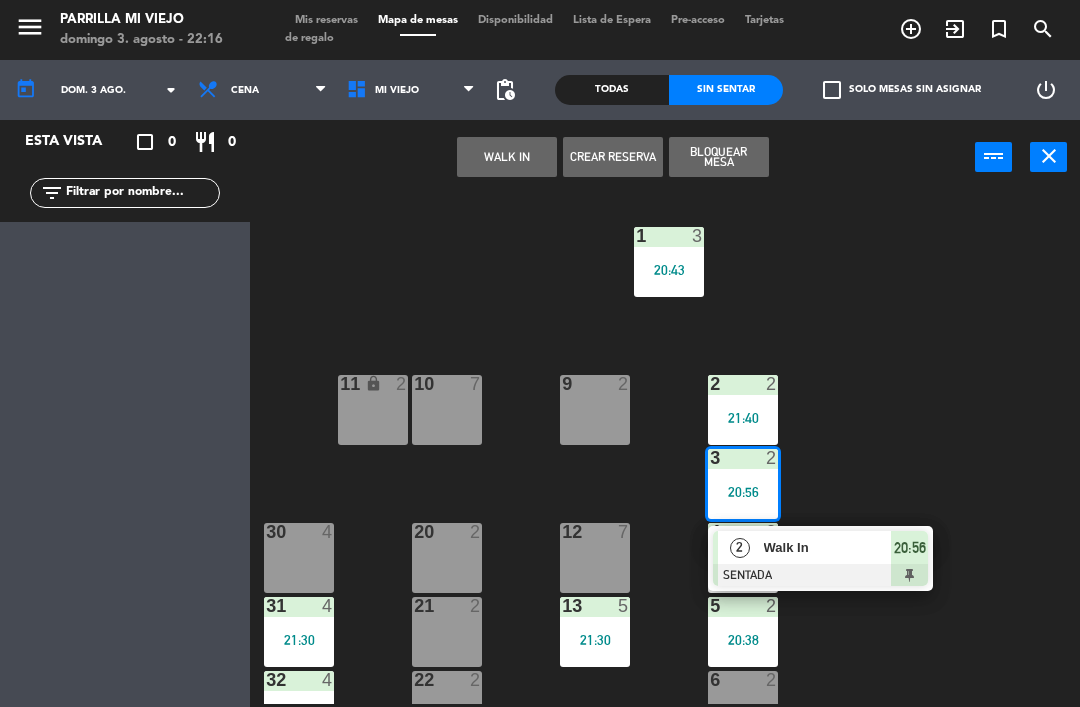 click at bounding box center (820, 575) 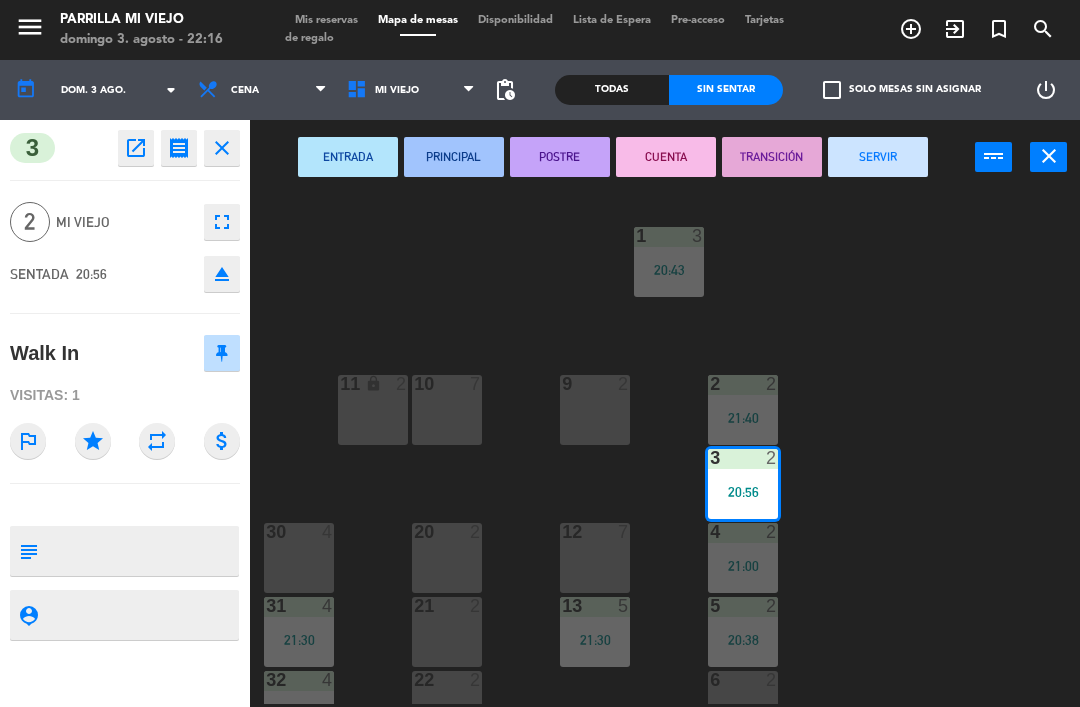 click on "SERVIR" at bounding box center [878, 157] 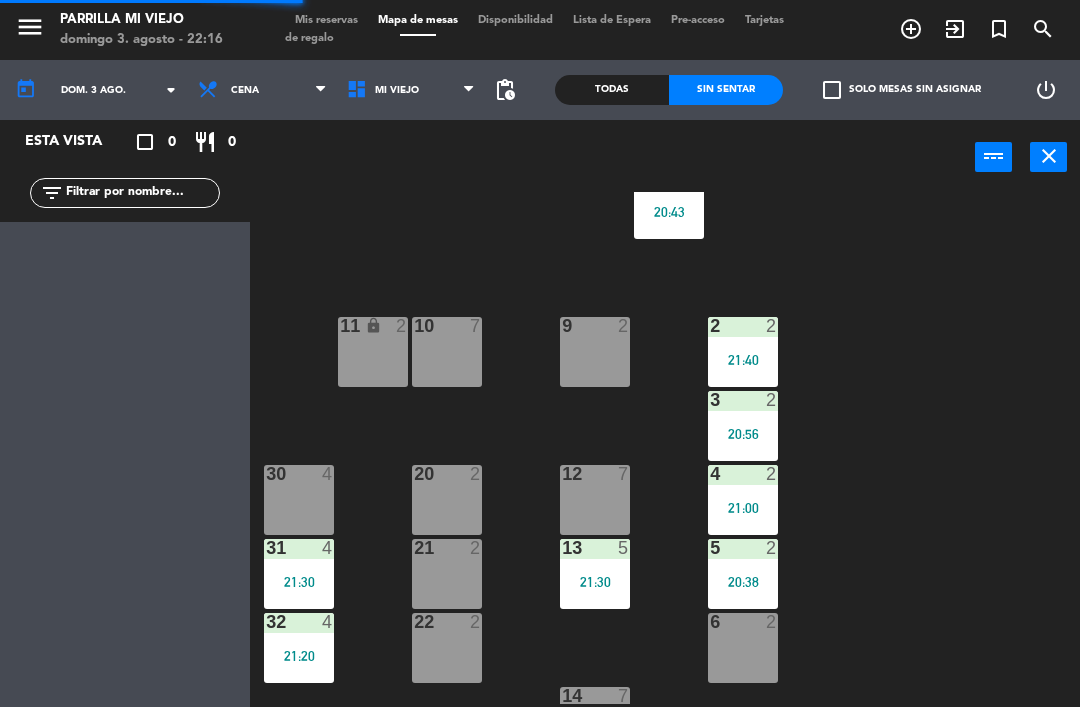 scroll, scrollTop: 60, scrollLeft: 0, axis: vertical 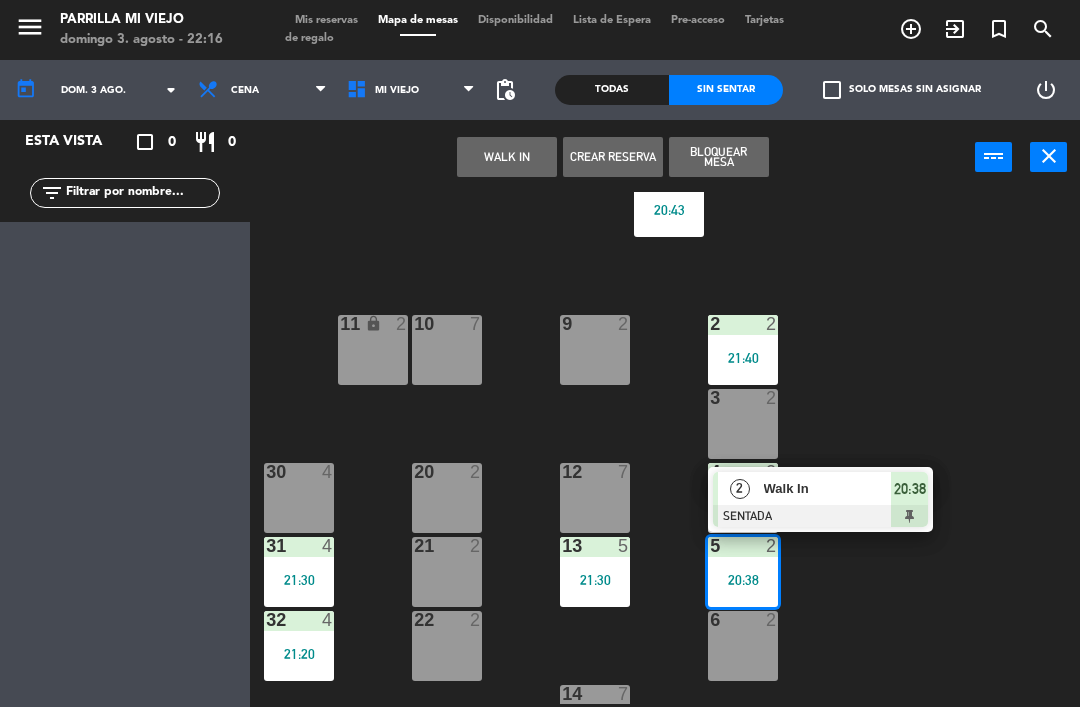 click at bounding box center (820, 516) 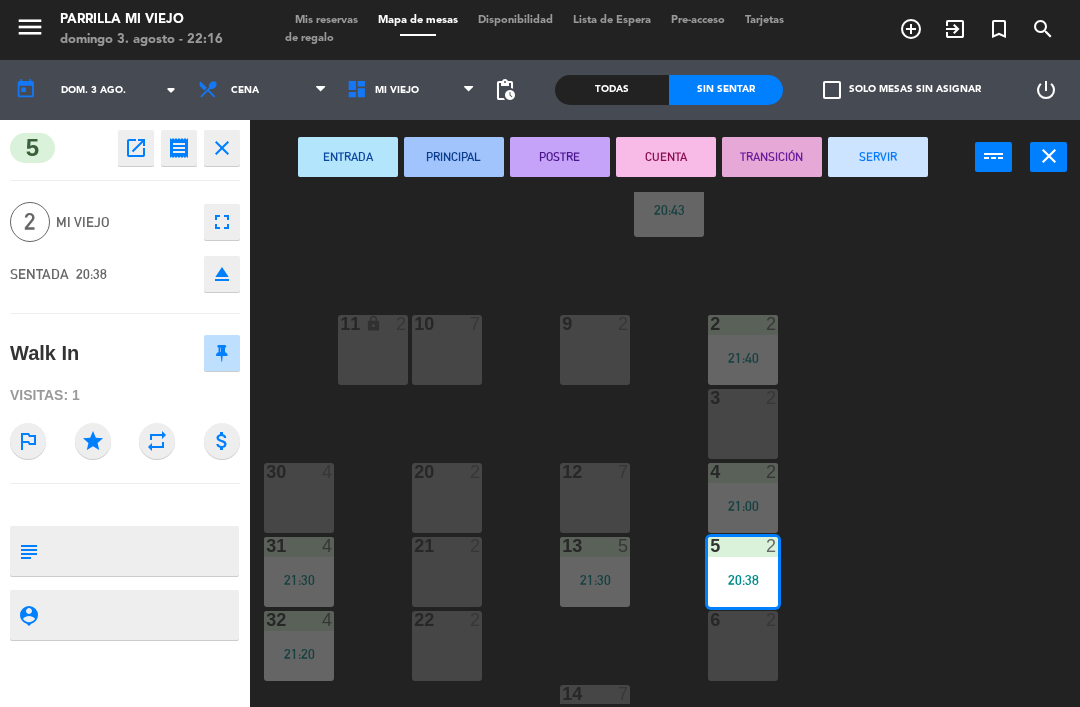 click on "CUENTA" at bounding box center (666, 157) 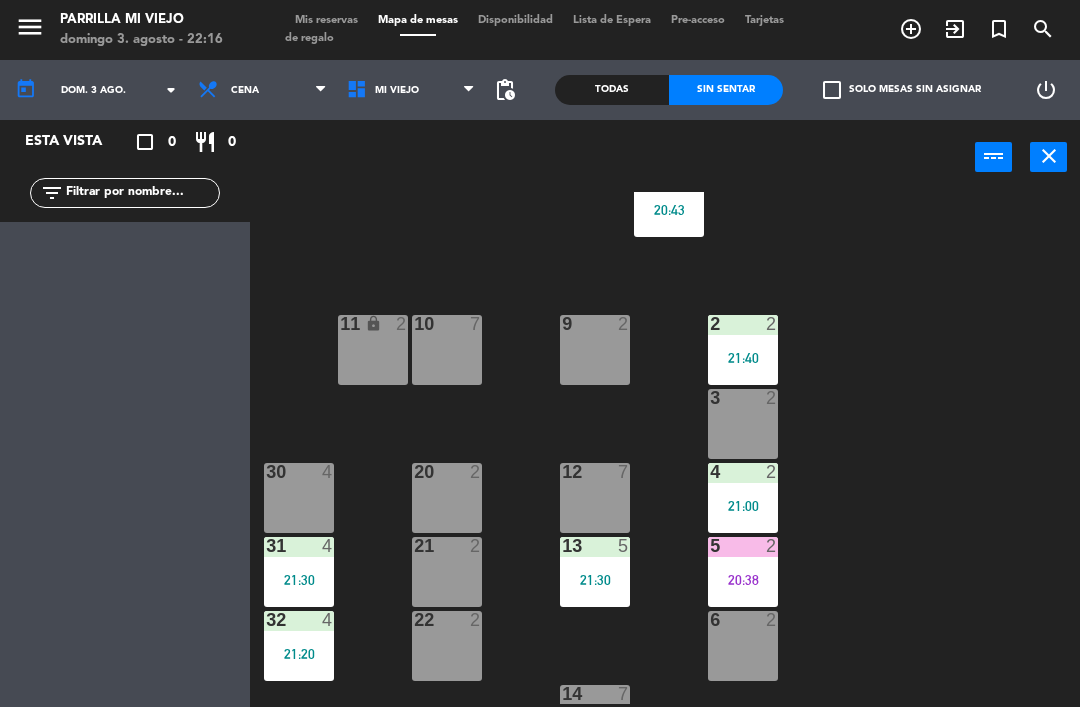 click on "21:00" at bounding box center (743, 506) 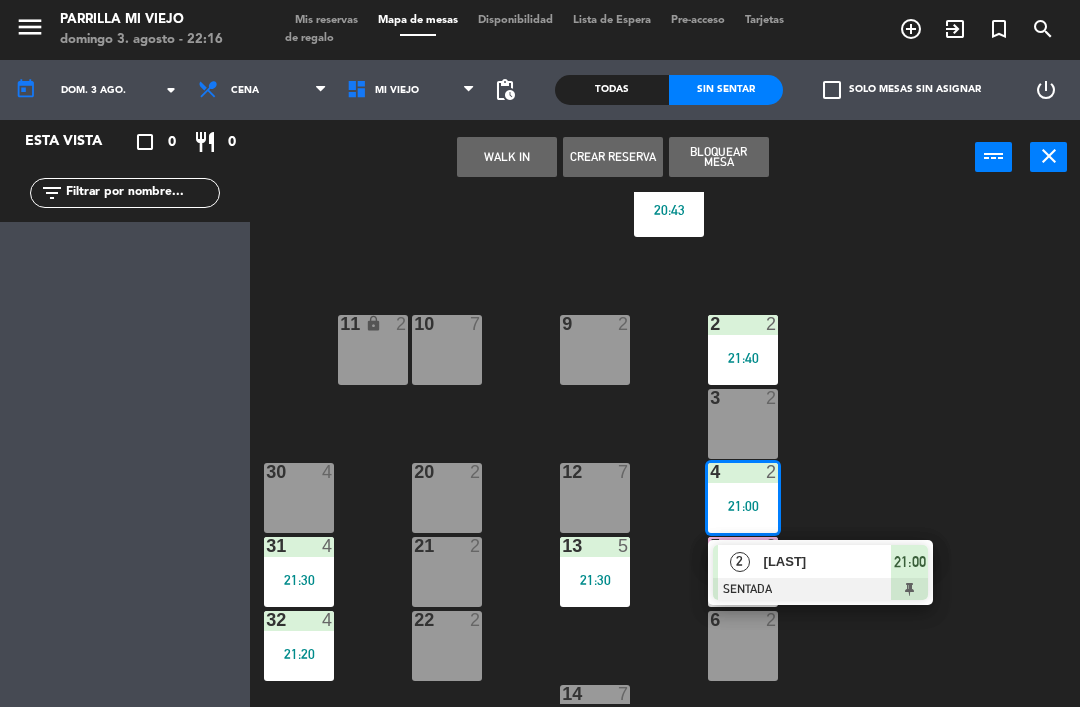 click on "2 [LAST] SENTADA 21:00" at bounding box center [820, 572] 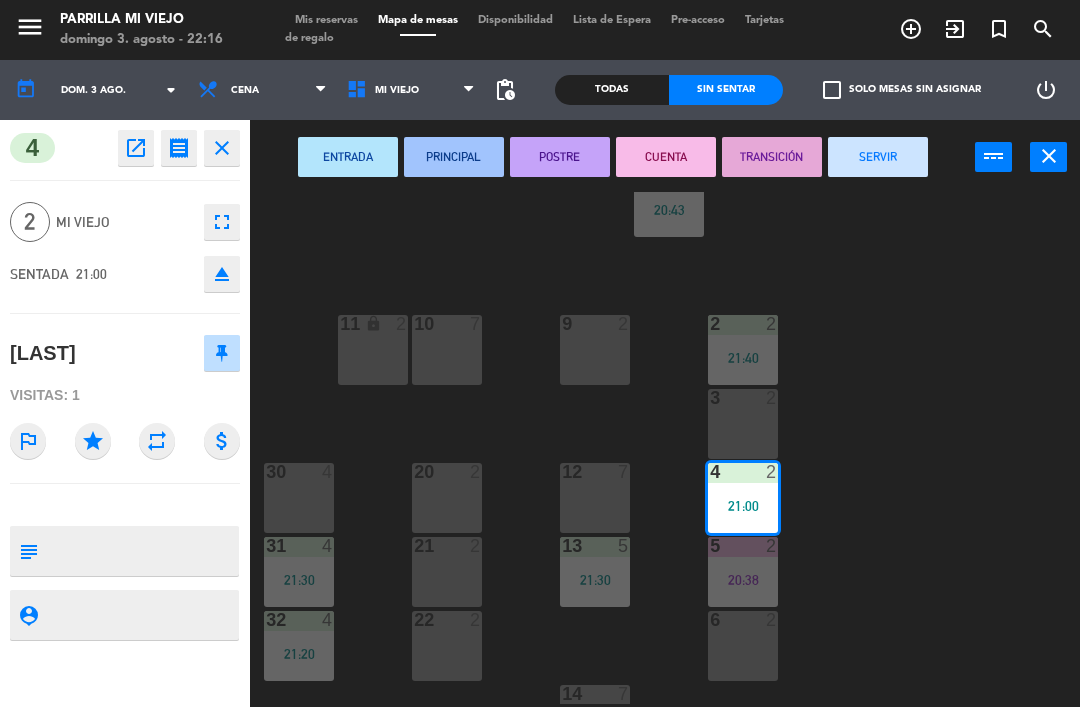 click on "POSTRE" at bounding box center (560, 157) 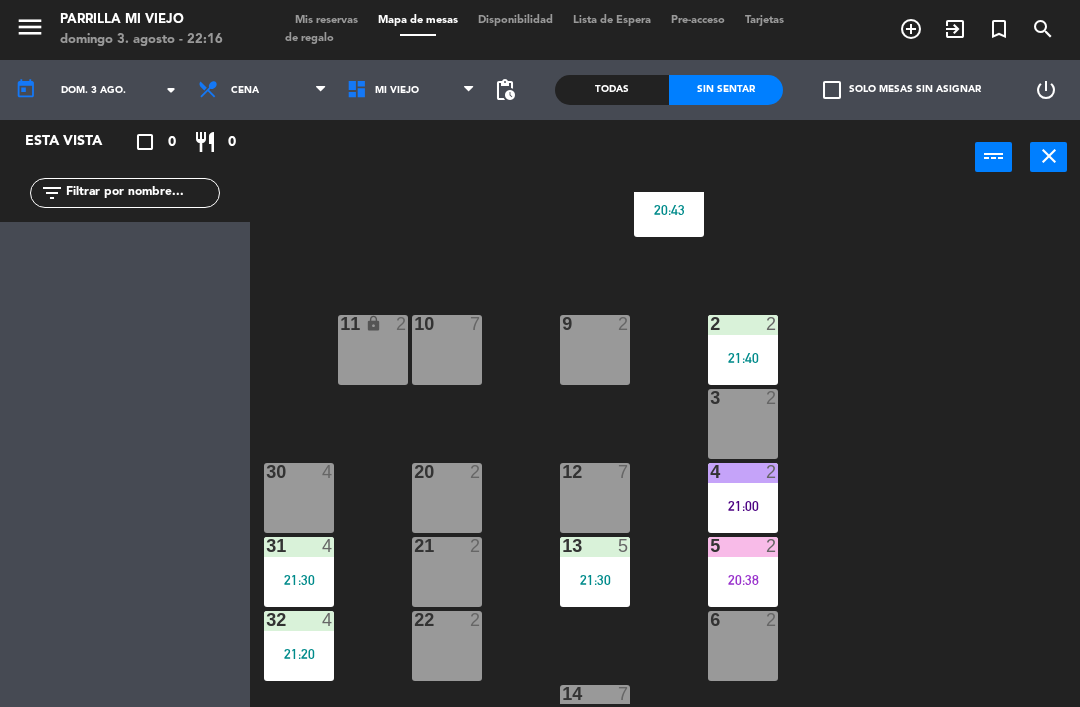 click on "1 3 20:43 2 2 21:40 9 2 10 7 11 lock 2 3 2 4 2 21:00 12 7 20 2 30 4 5 2 20:38 13 5 21:30 21 2 31 4 21:30 6 2 22 2 32 4 21:20 14 7" 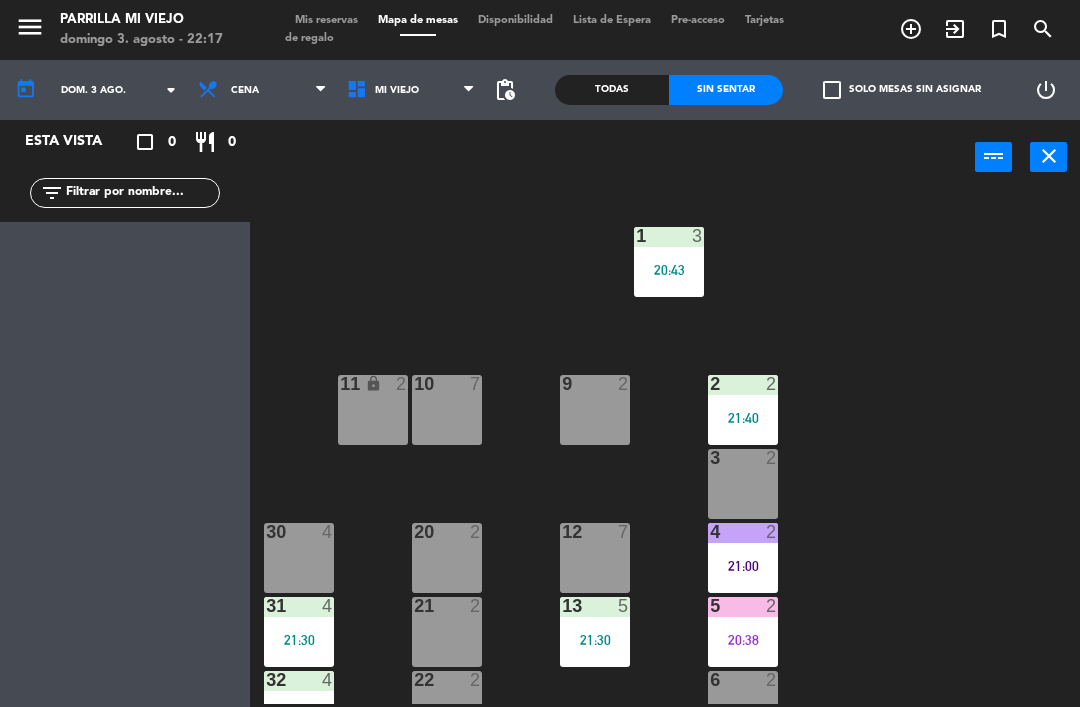 scroll, scrollTop: 0, scrollLeft: 0, axis: both 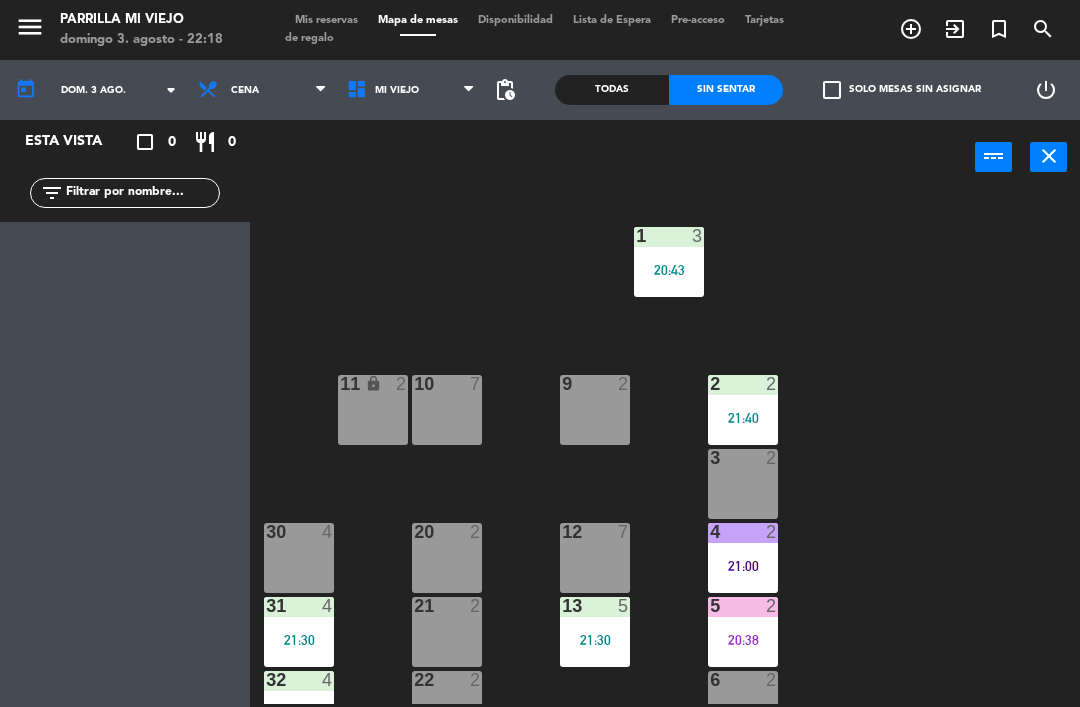 click on "Tarjetas de regalo" at bounding box center [534, 29] 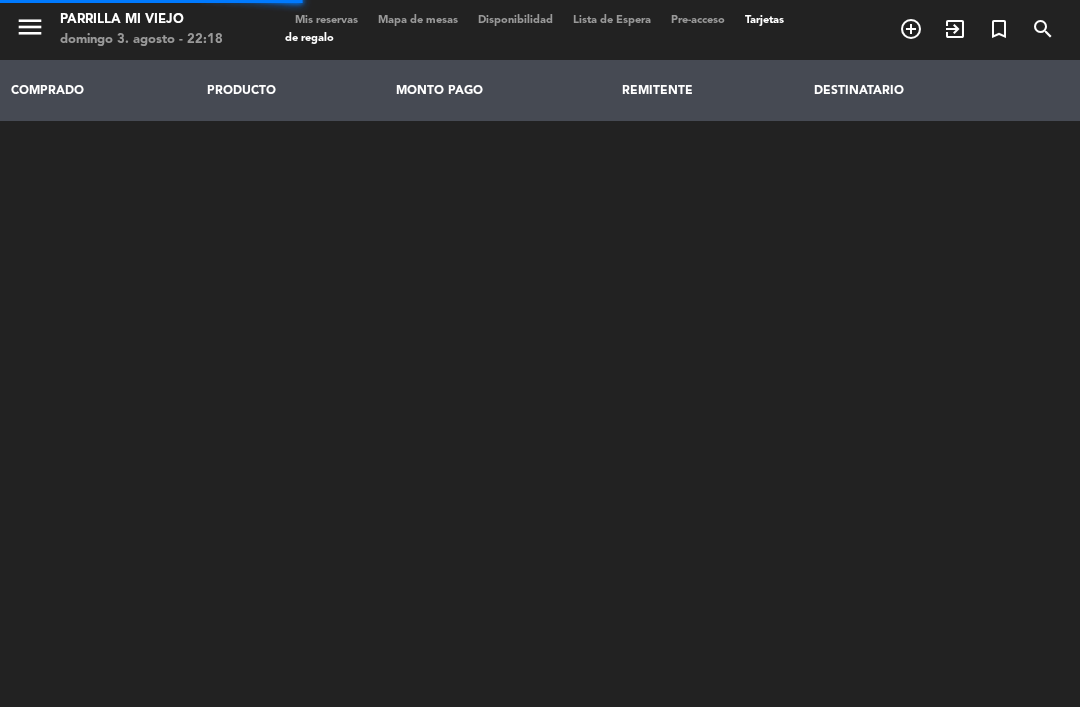 click on "Mis reservas" at bounding box center (326, 20) 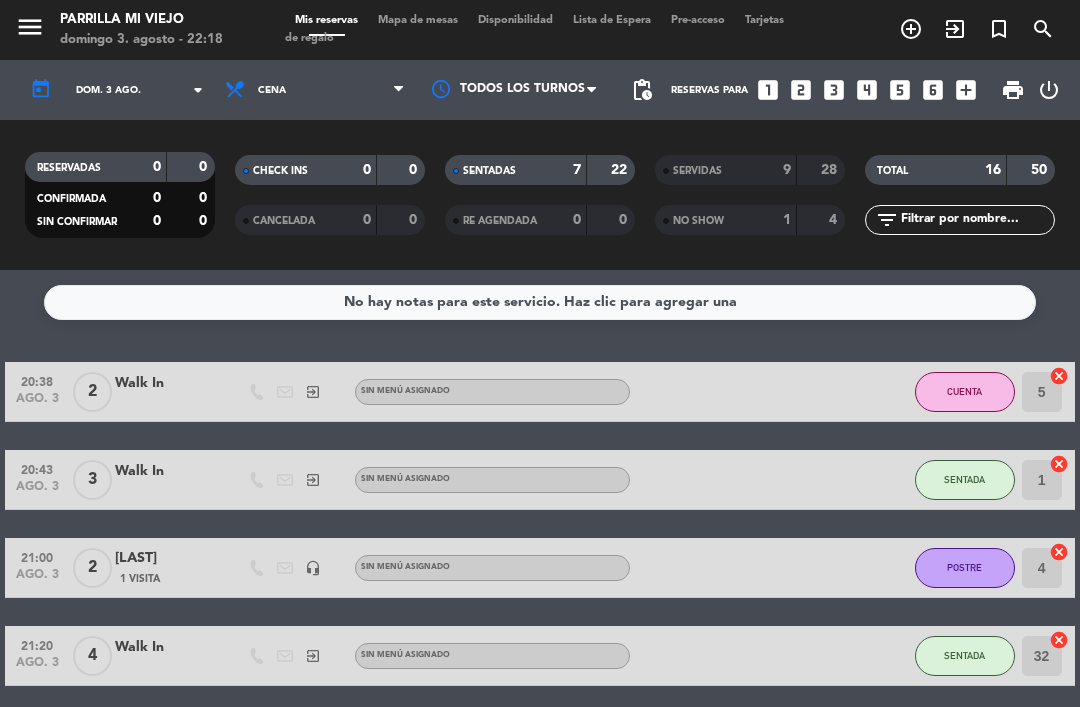 click on "SENTADAS" 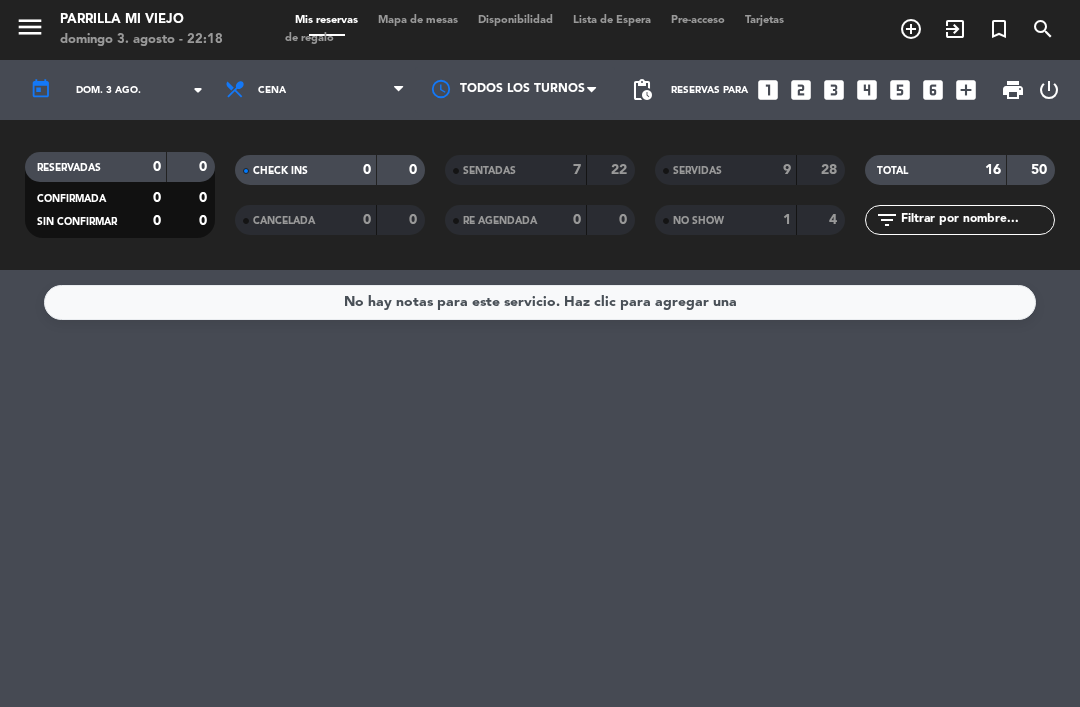 click on "Mapa de mesas" at bounding box center (418, 20) 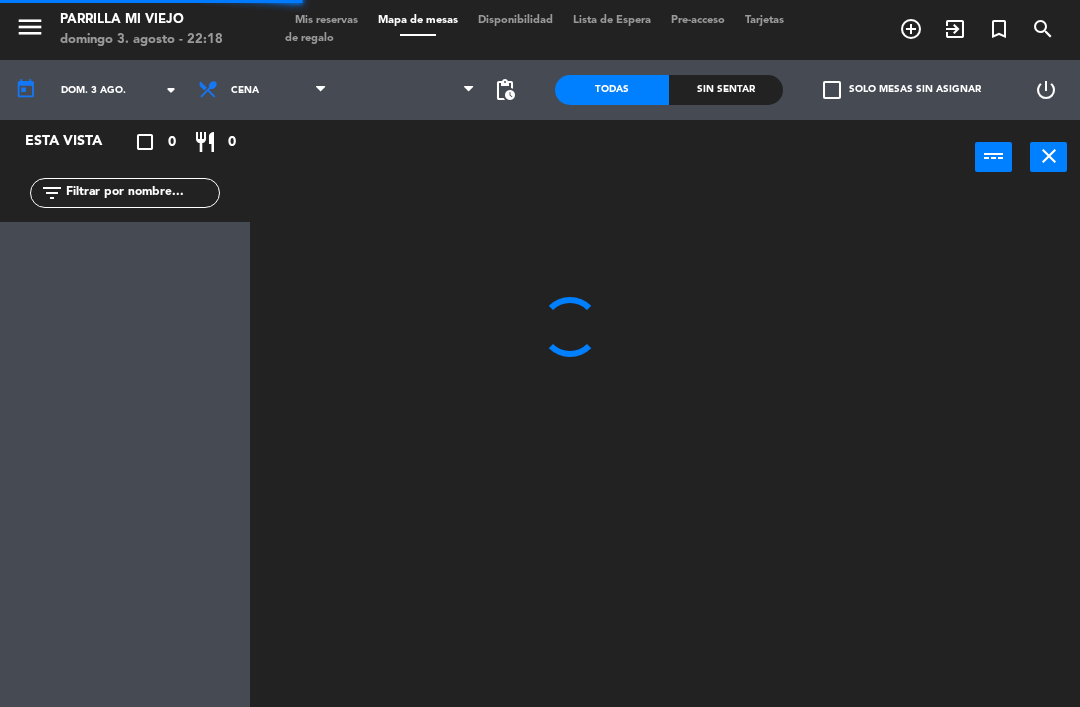 click on "Mis reservas" at bounding box center [326, 20] 